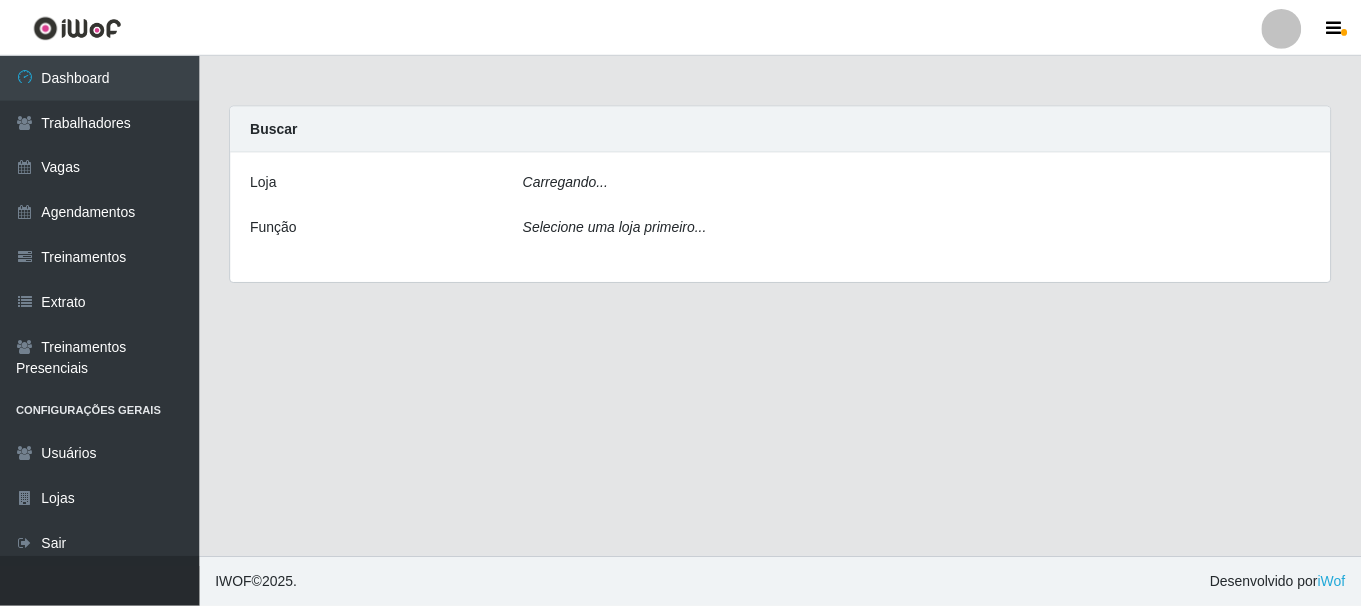 scroll, scrollTop: 0, scrollLeft: 0, axis: both 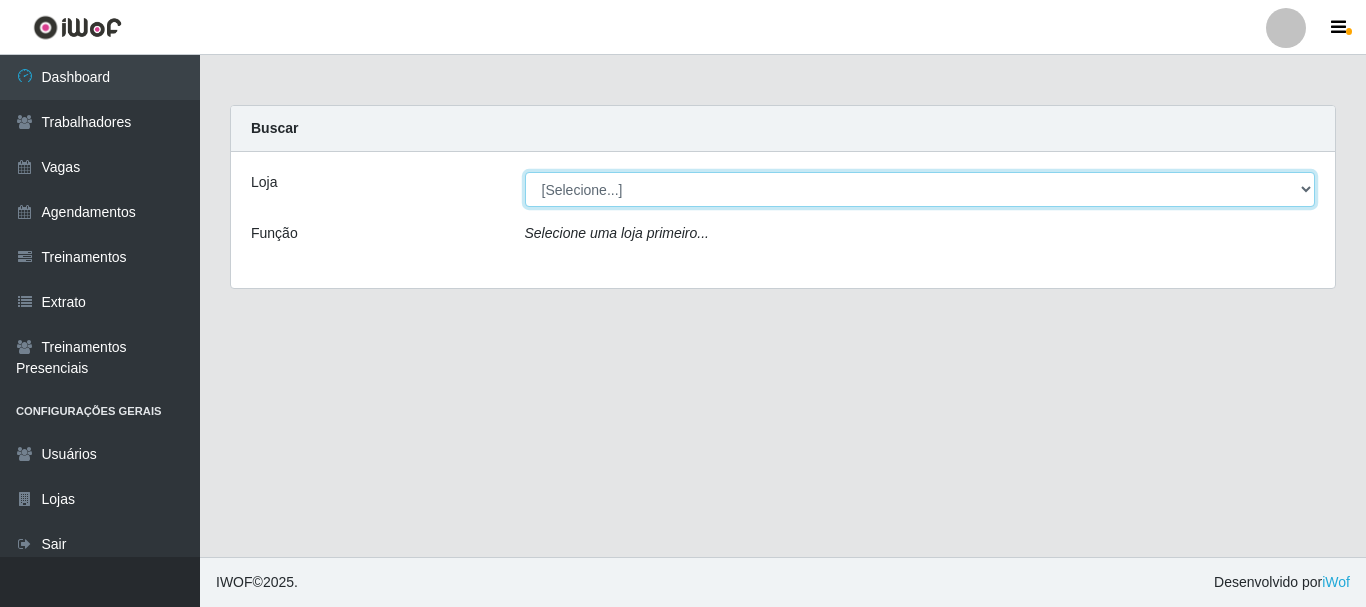 click on "[Selecione...] Necão Restaurante" at bounding box center [920, 189] 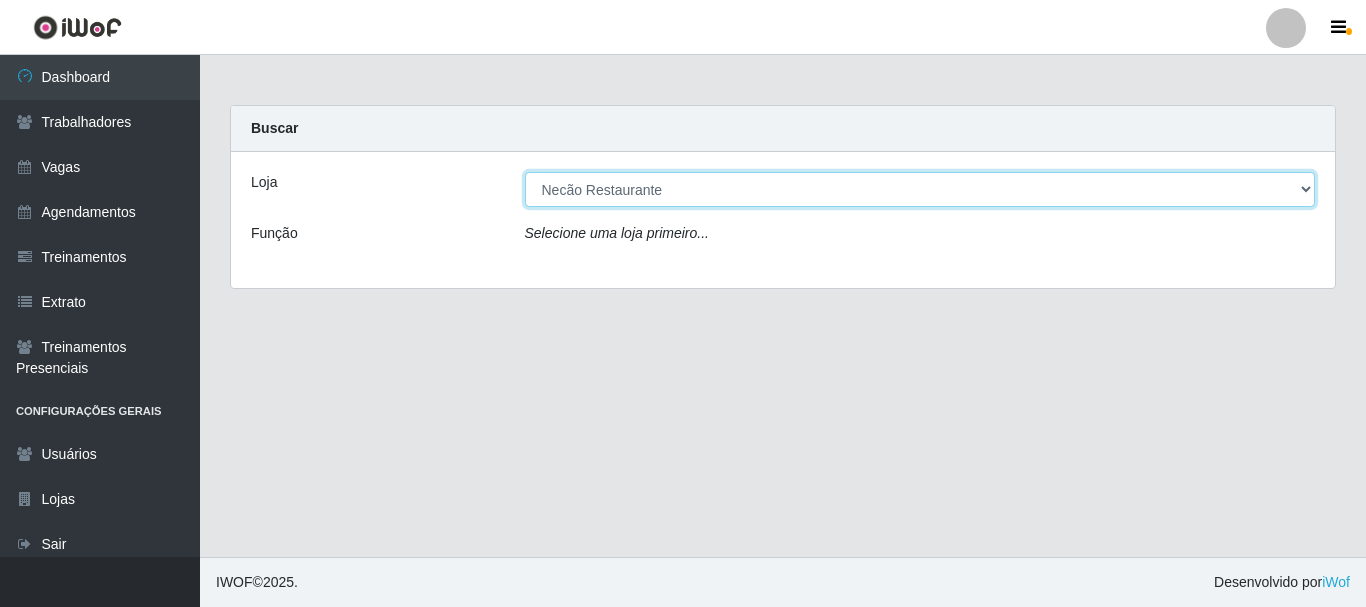 click on "[Selecione...] Necão Restaurante" at bounding box center [920, 189] 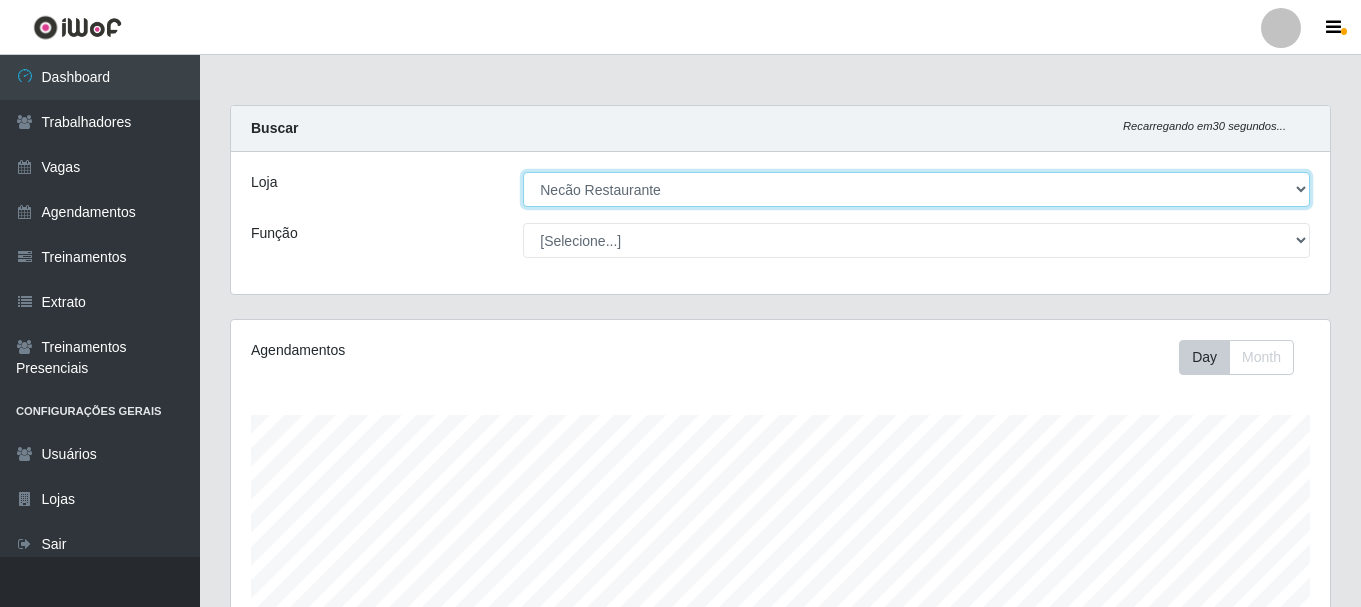 scroll, scrollTop: 999585, scrollLeft: 998901, axis: both 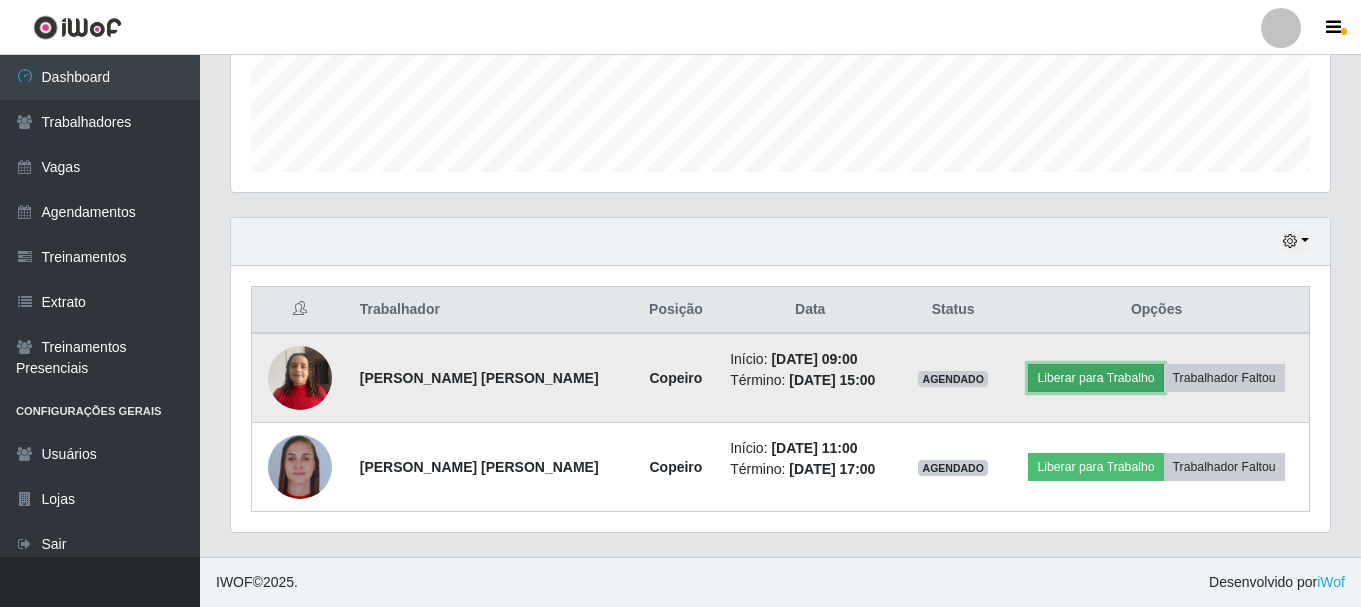 click on "Liberar para Trabalho" at bounding box center [1095, 378] 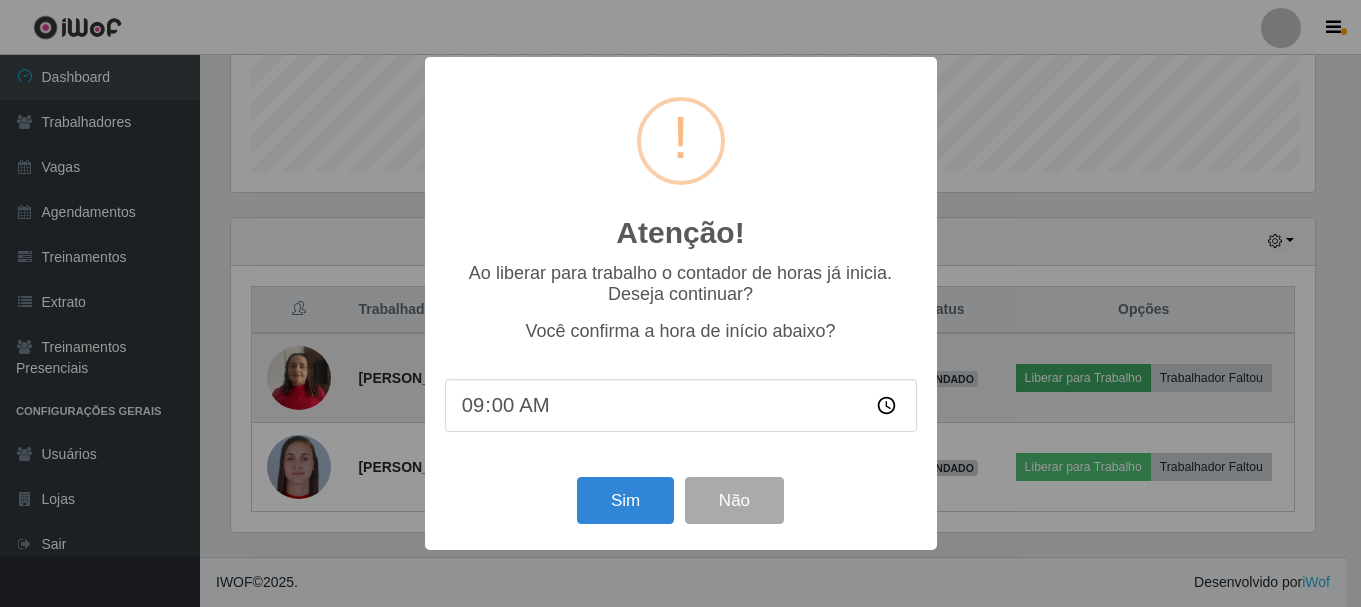 scroll, scrollTop: 999585, scrollLeft: 998911, axis: both 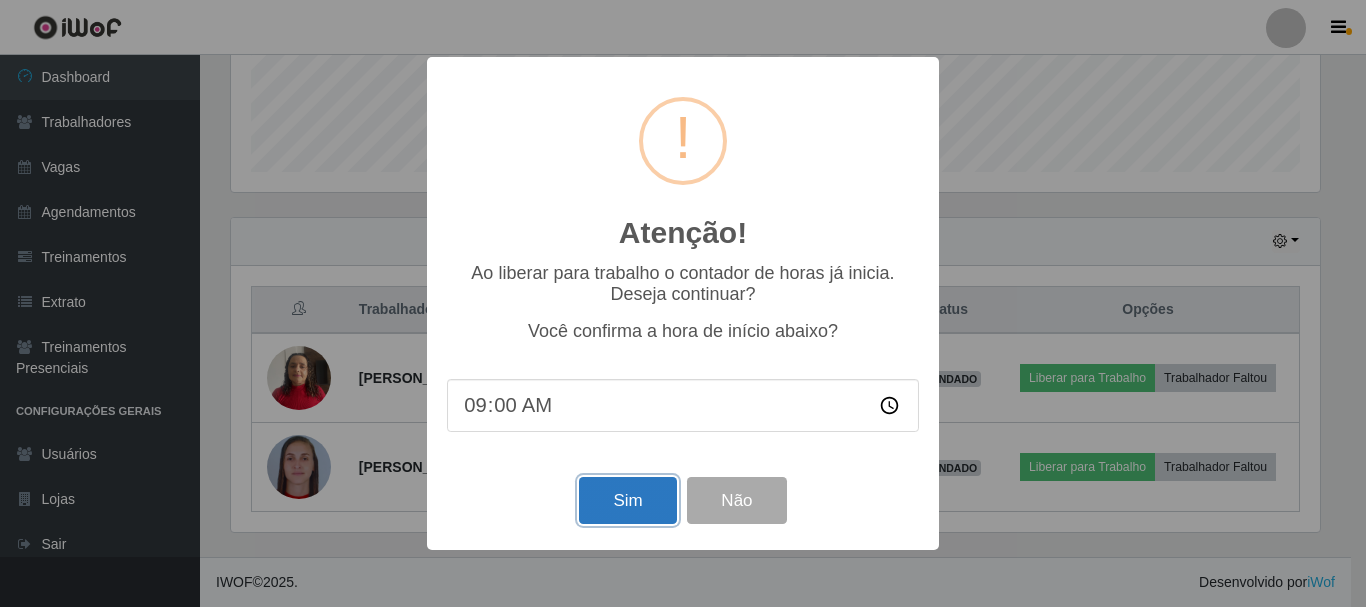 click on "Sim" at bounding box center (627, 500) 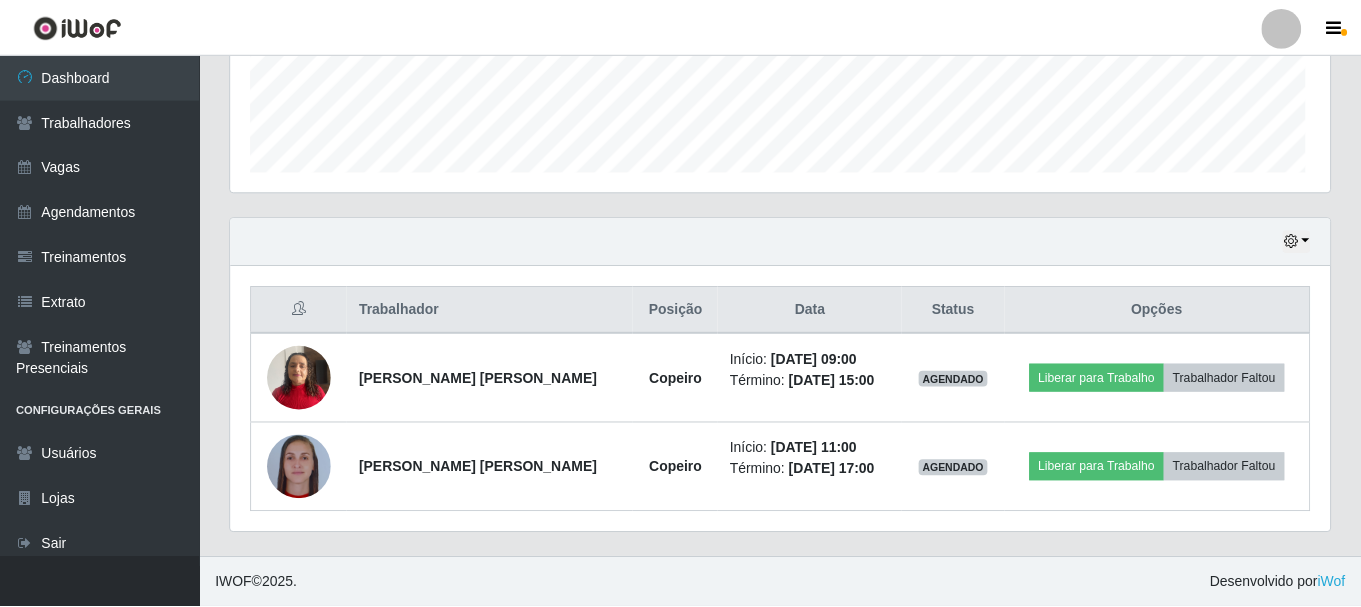 scroll, scrollTop: 999585, scrollLeft: 998901, axis: both 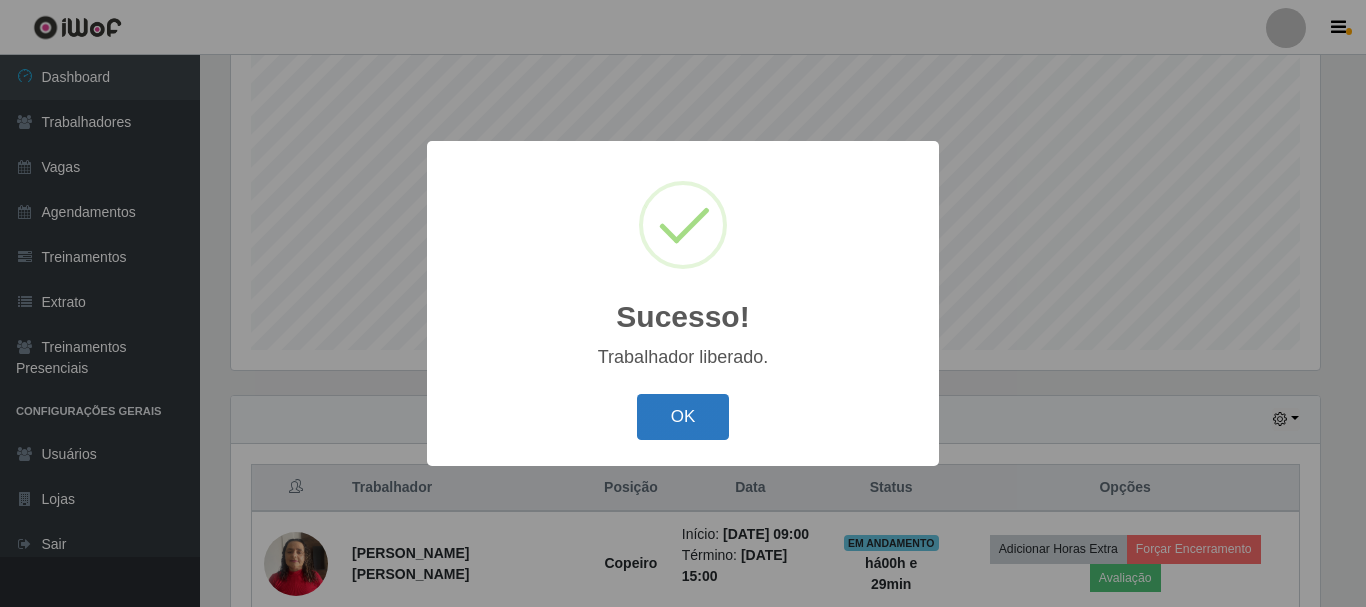 click on "OK" at bounding box center (683, 417) 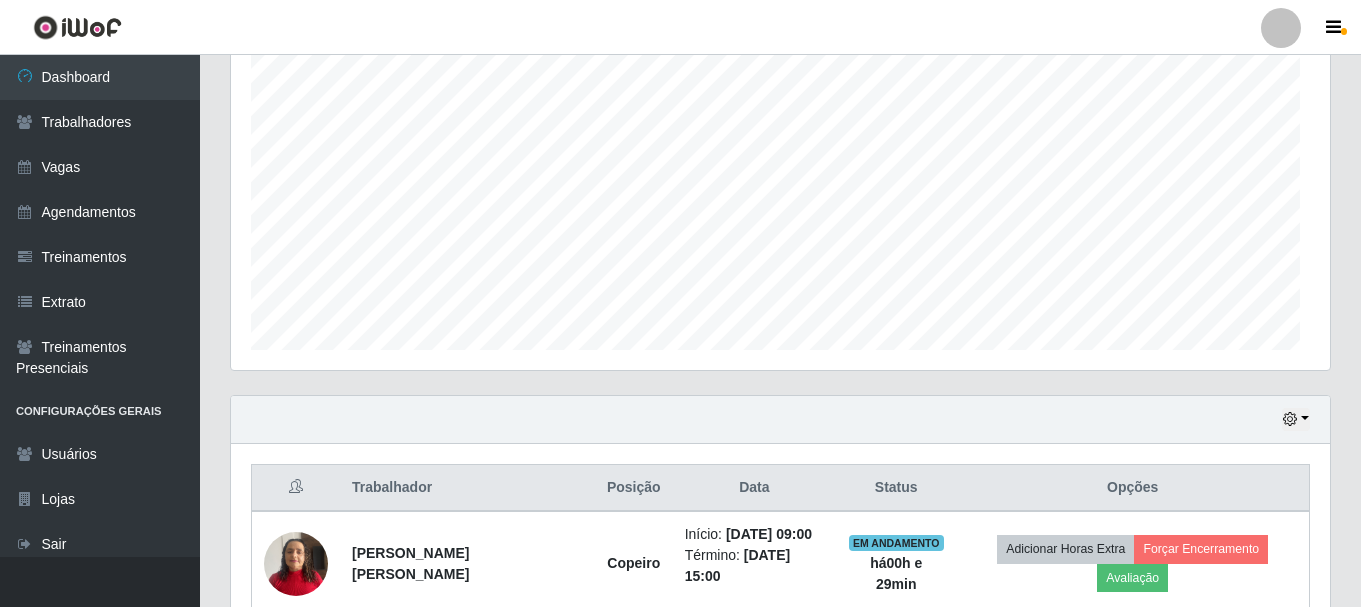 scroll, scrollTop: 999585, scrollLeft: 998901, axis: both 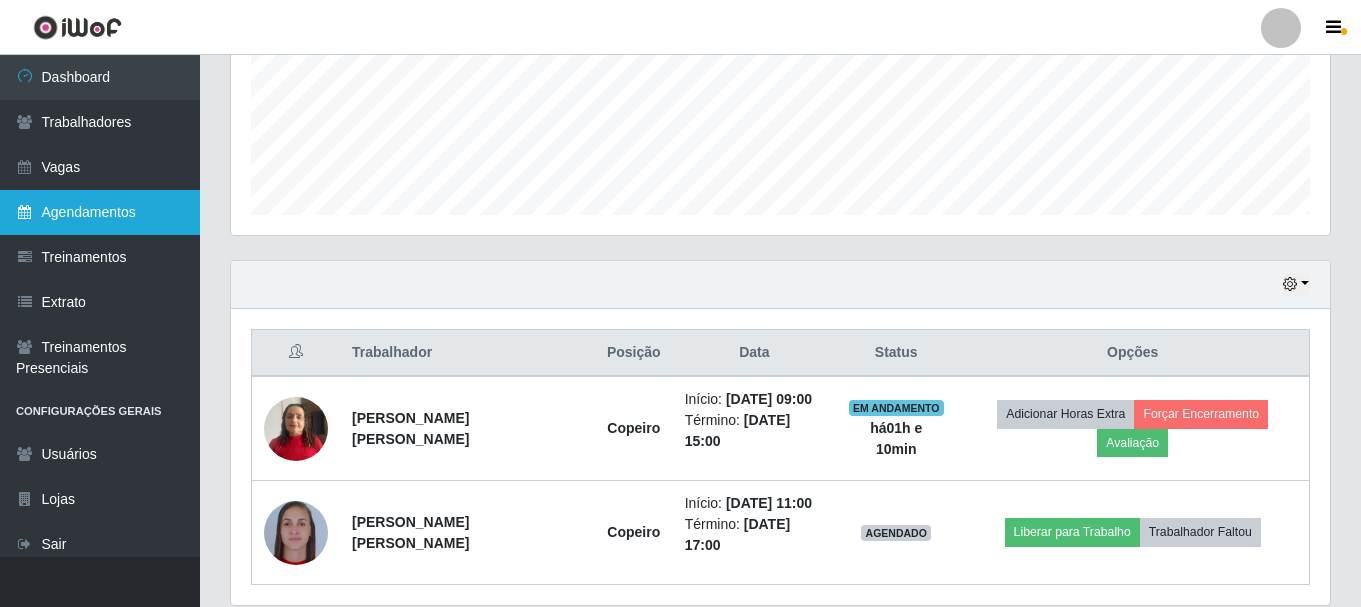 click on "Agendamentos" at bounding box center [100, 212] 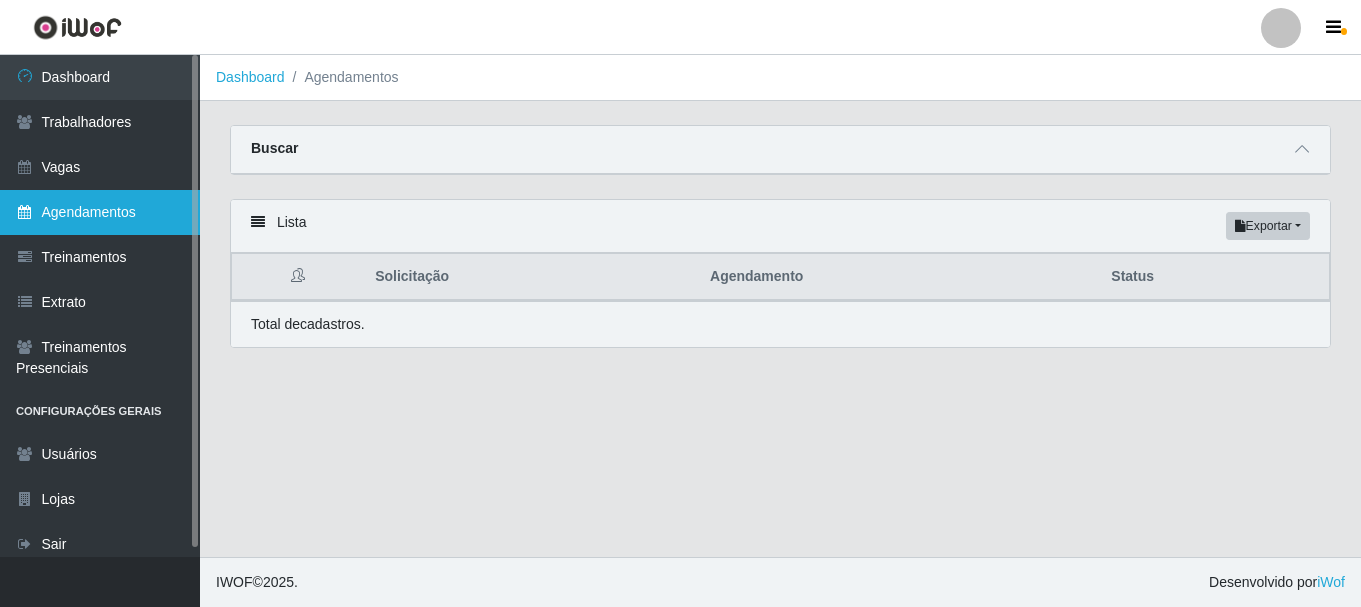 scroll, scrollTop: 0, scrollLeft: 0, axis: both 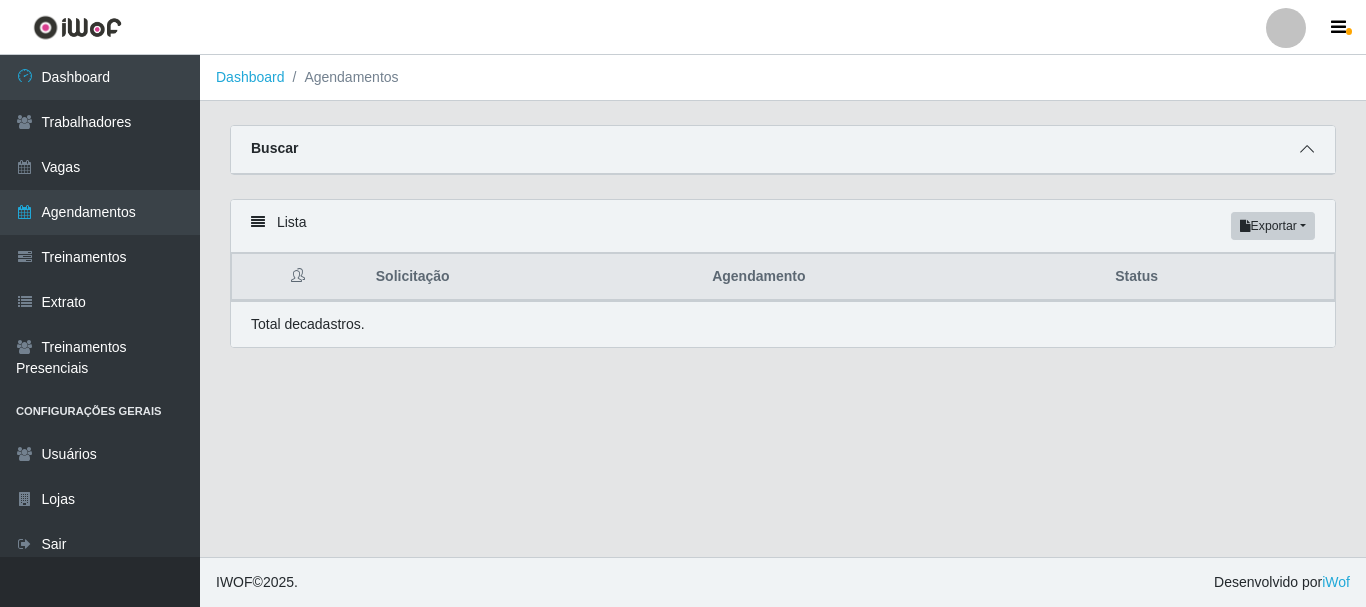 click at bounding box center (1307, 149) 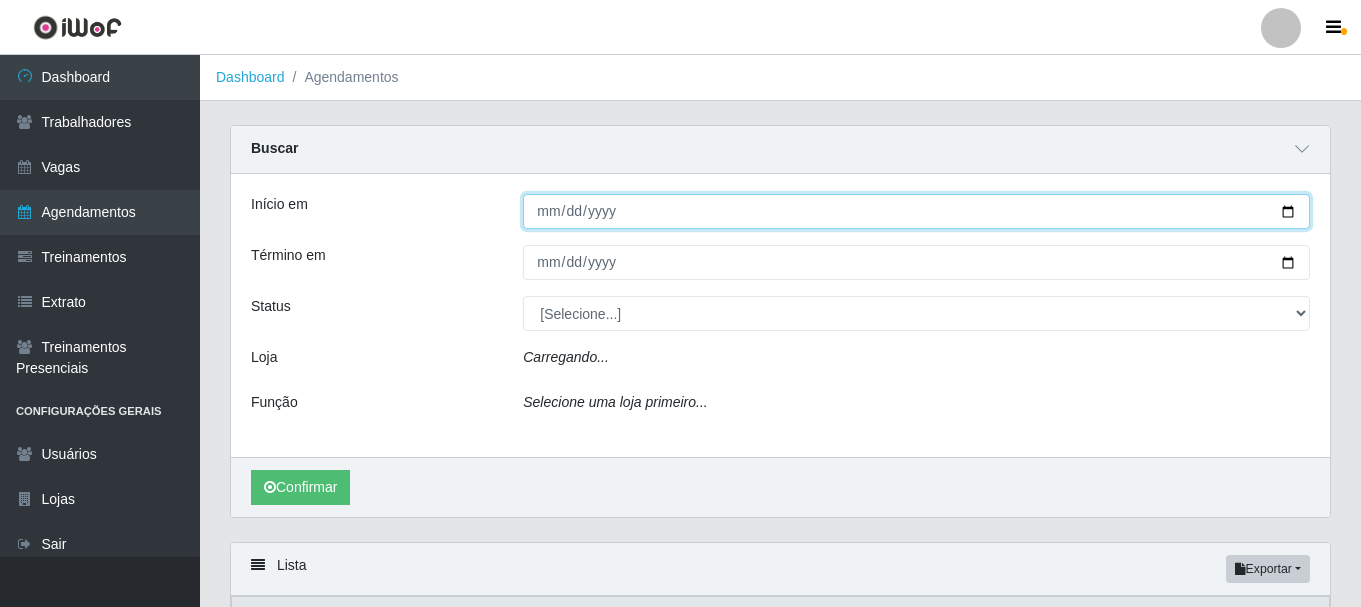 click on "Início em" at bounding box center (916, 211) 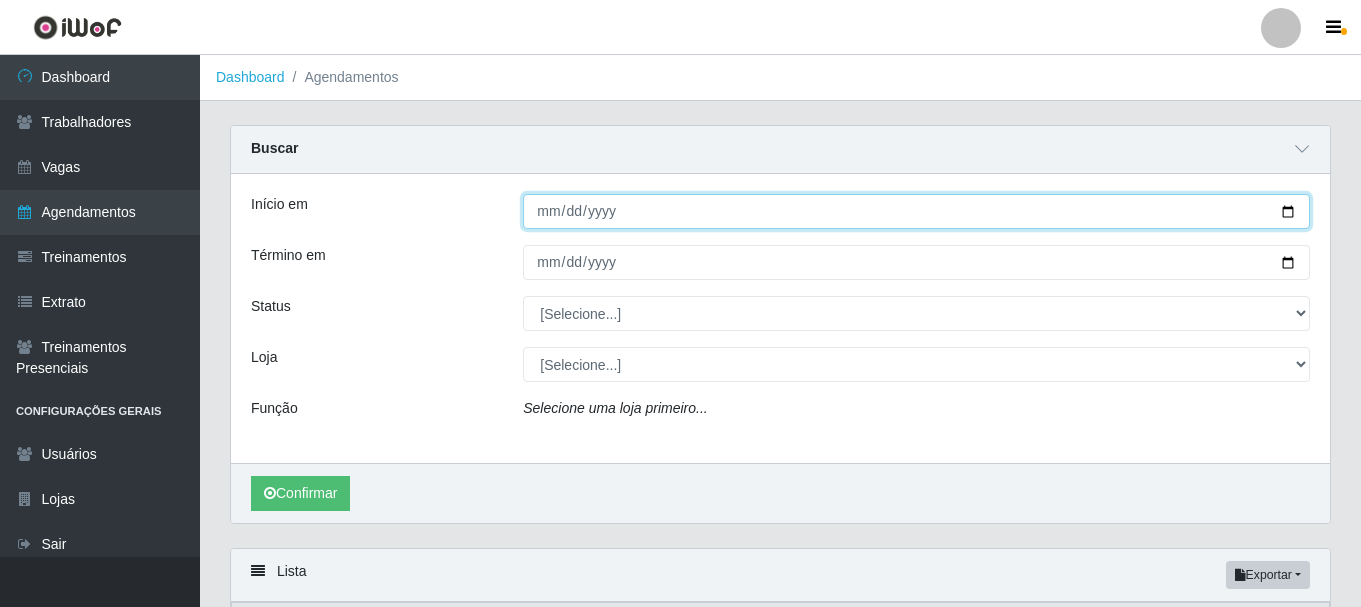 type on "[DATE]" 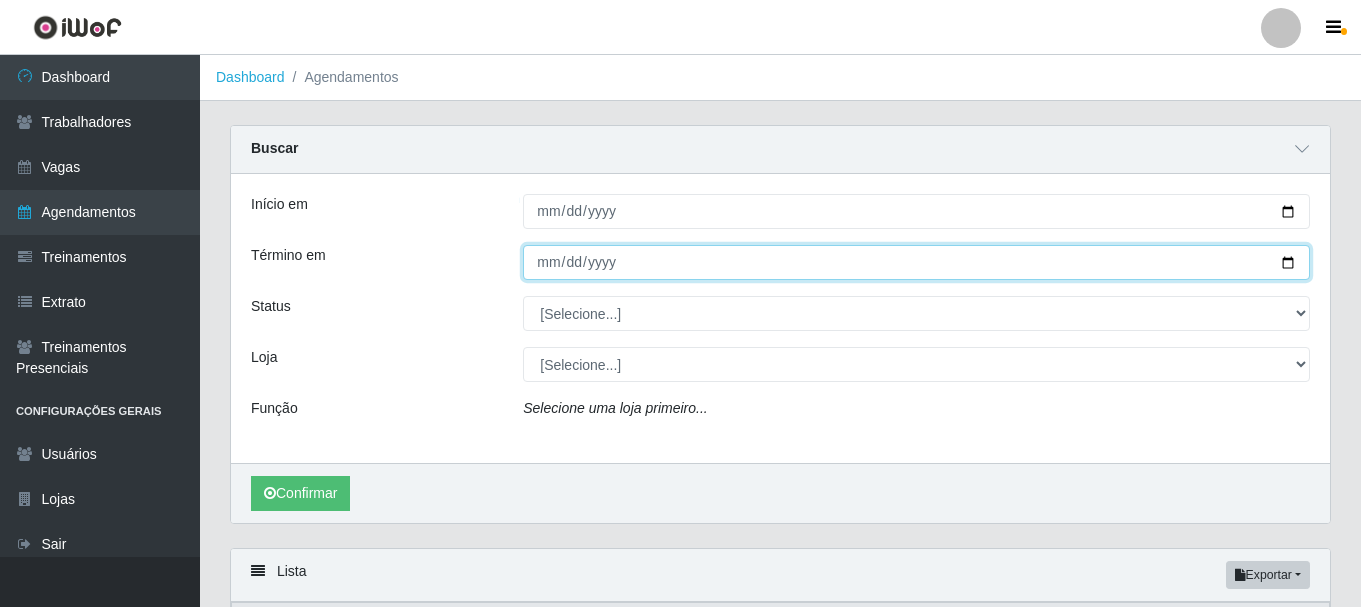 click on "Término em" at bounding box center [916, 262] 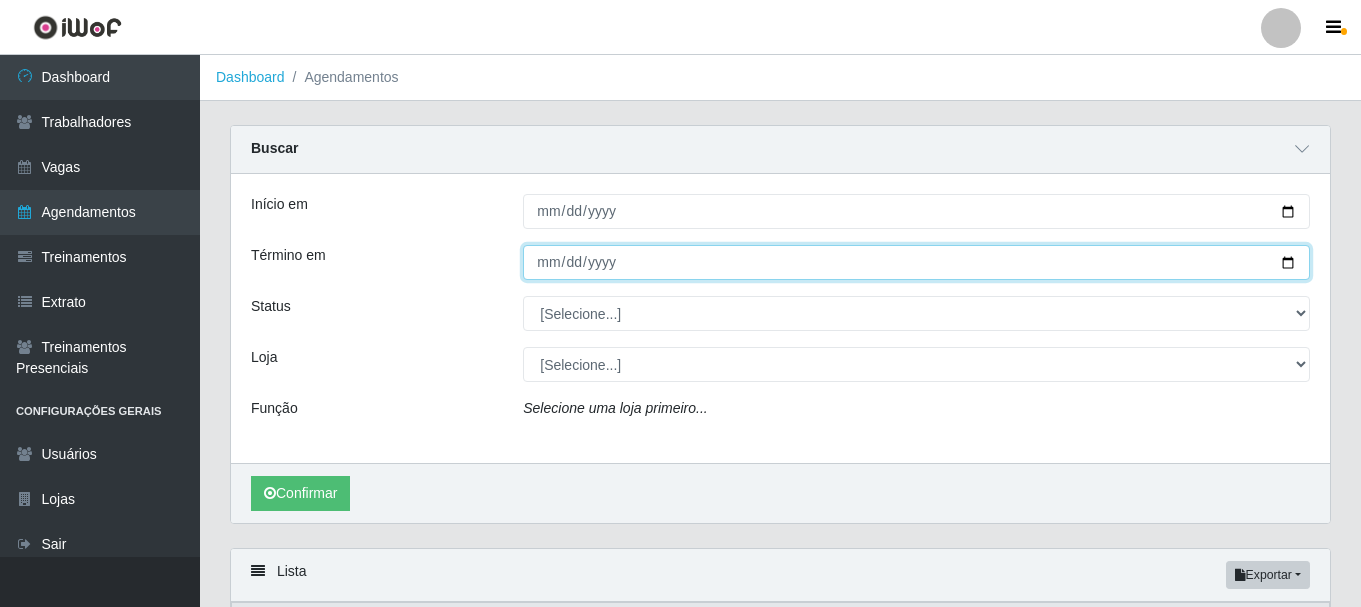 type on "[DATE]" 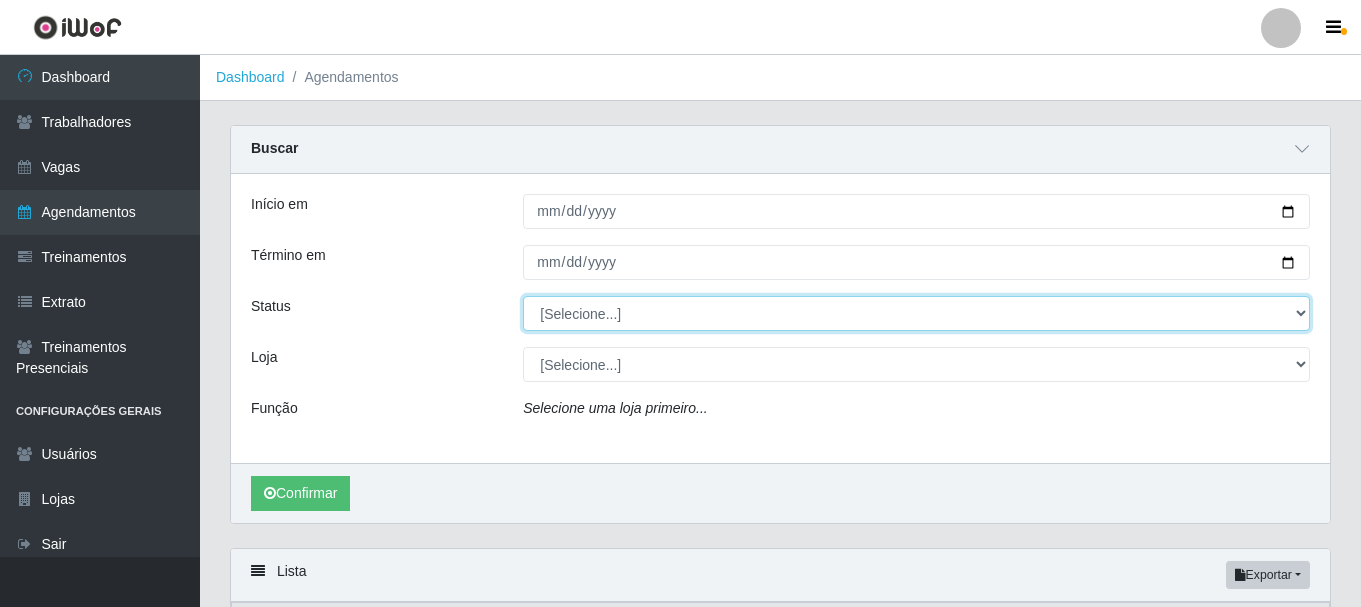 click on "[Selecione...] AGENDADO AGUARDANDO LIBERAR EM ANDAMENTO EM REVISÃO FINALIZADO CANCELADO FALTA" at bounding box center [916, 313] 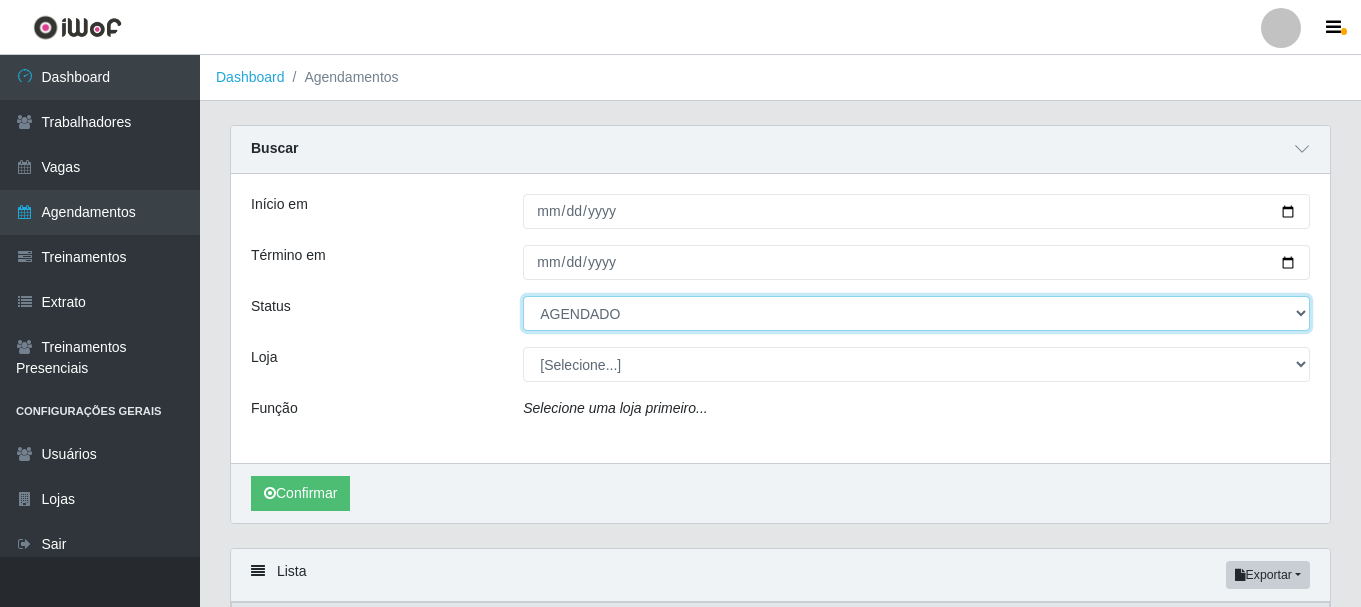 click on "[Selecione...] AGENDADO AGUARDANDO LIBERAR EM ANDAMENTO EM REVISÃO FINALIZADO CANCELADO FALTA" at bounding box center (916, 313) 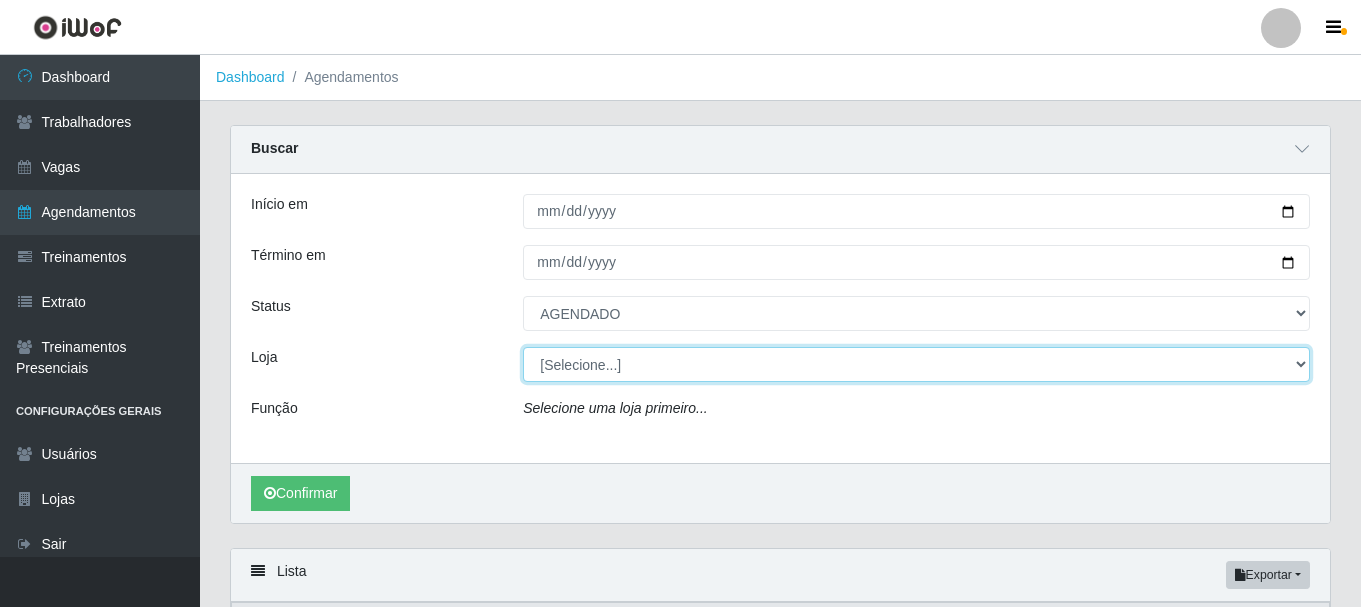 click on "[Selecione...] Necão Restaurante" at bounding box center (916, 364) 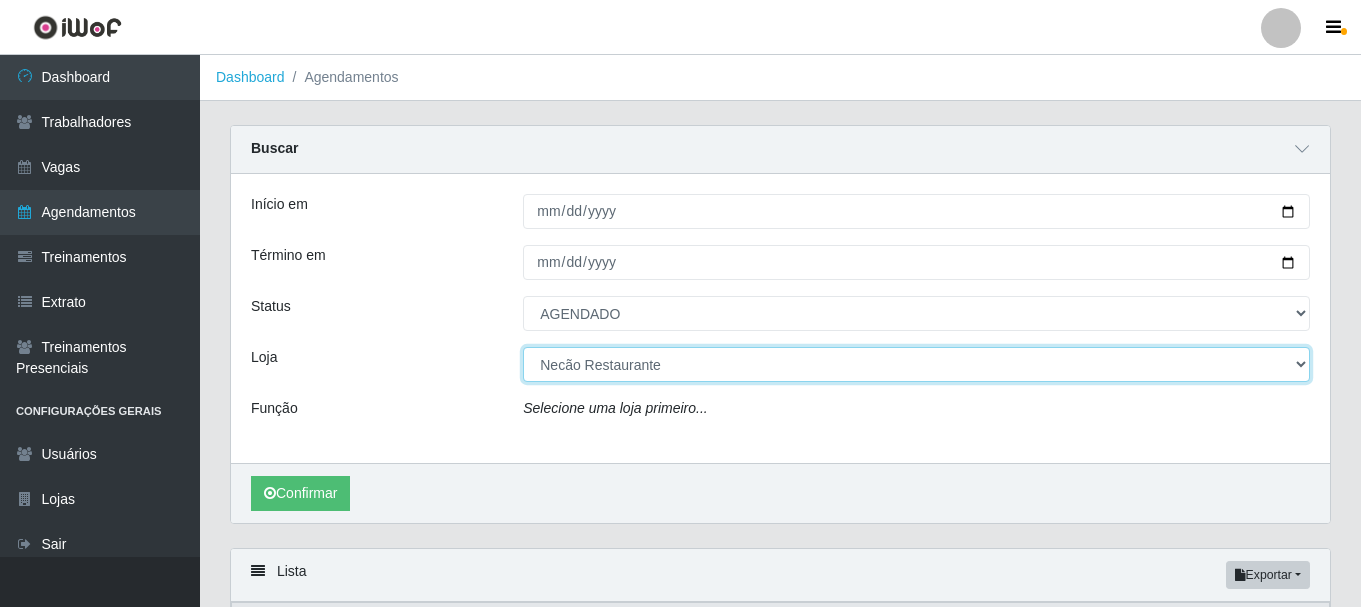 click on "[Selecione...] Necão Restaurante" at bounding box center (916, 364) 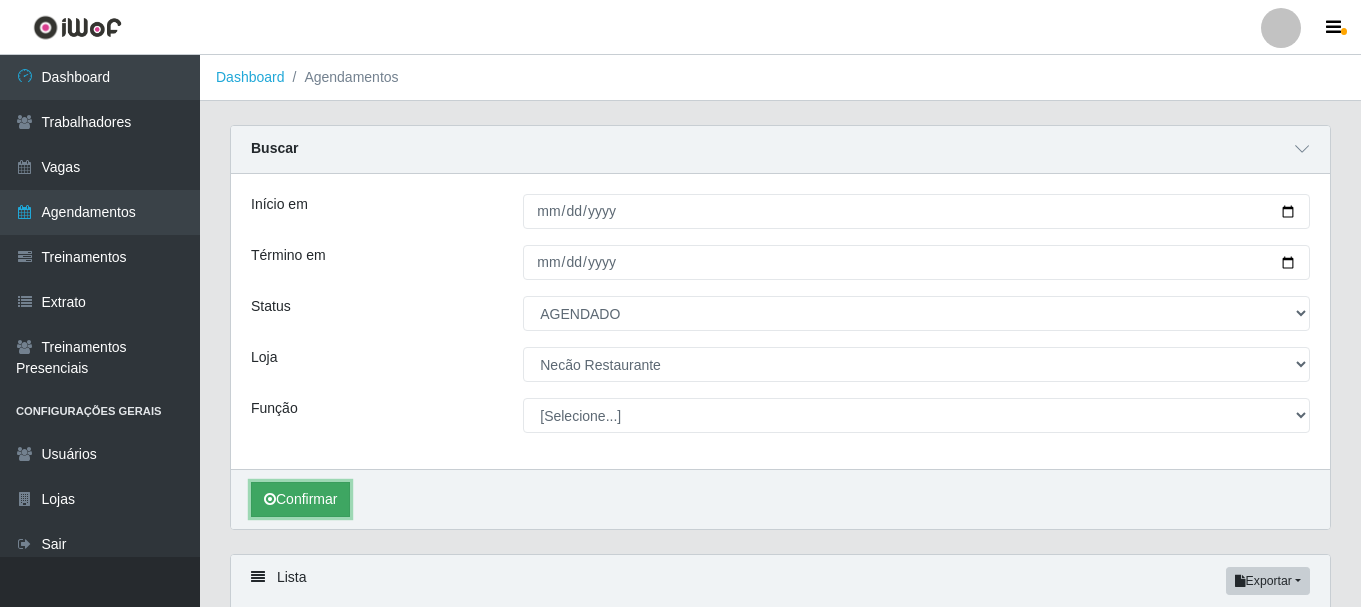 click on "Confirmar" at bounding box center (300, 499) 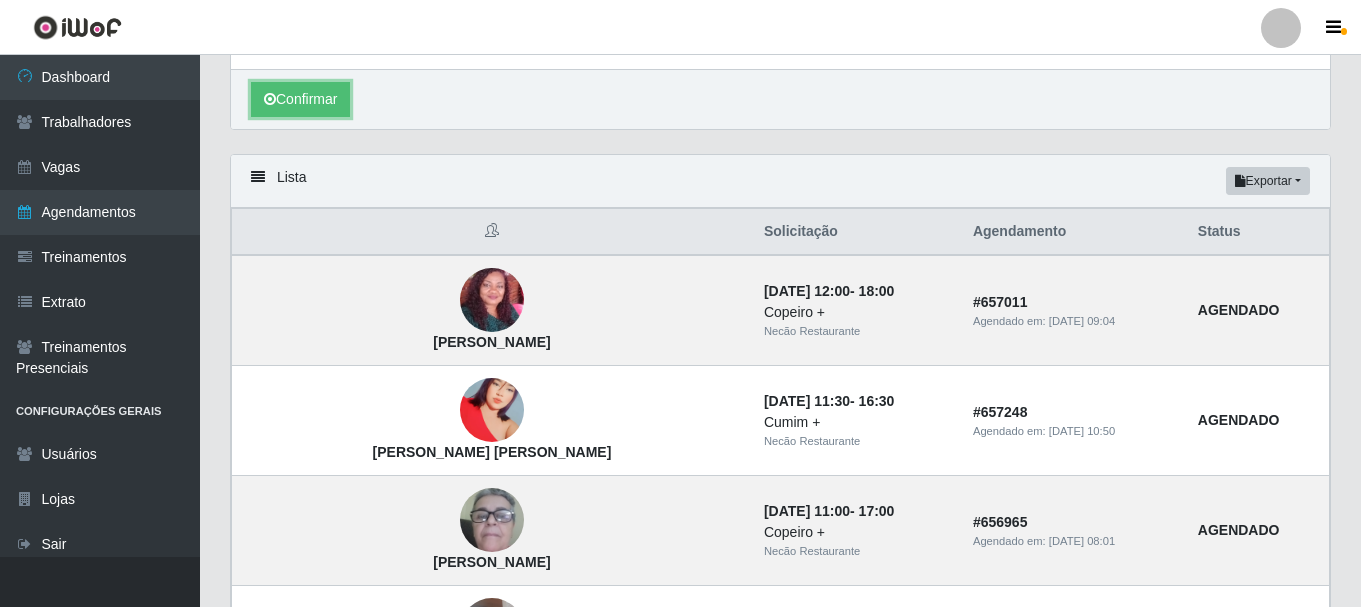 scroll, scrollTop: 0, scrollLeft: 0, axis: both 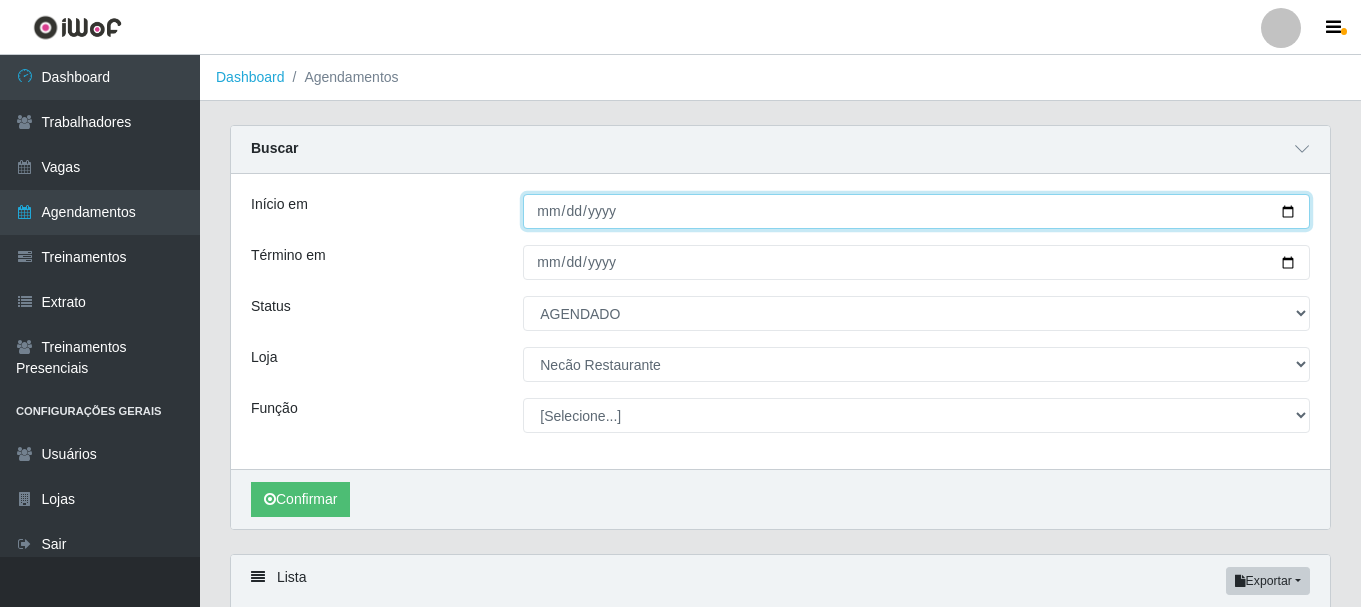 click on "[DATE]" at bounding box center [916, 211] 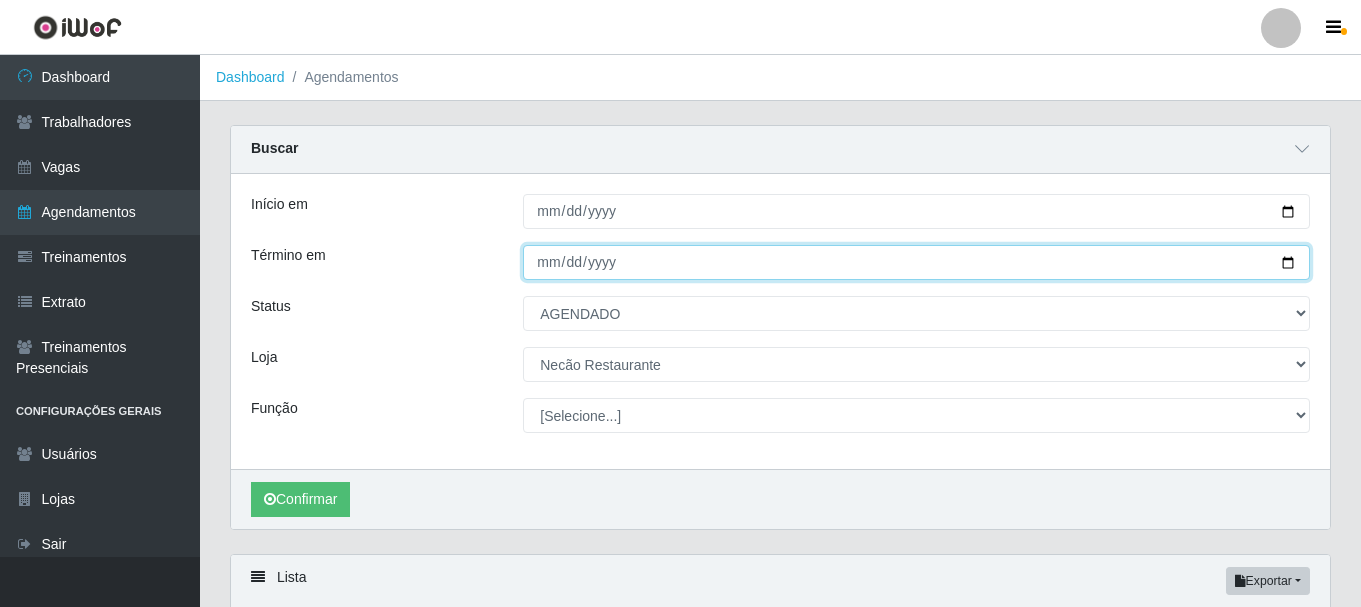 click on "[DATE]" at bounding box center [916, 262] 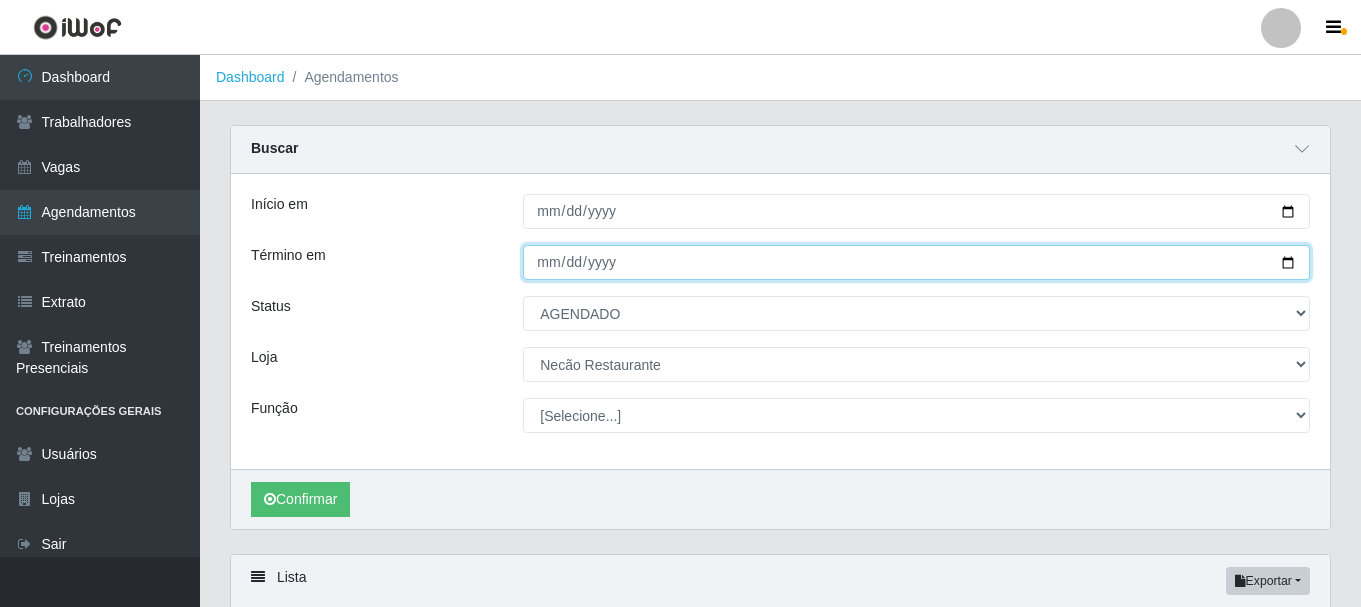 type on "[DATE]" 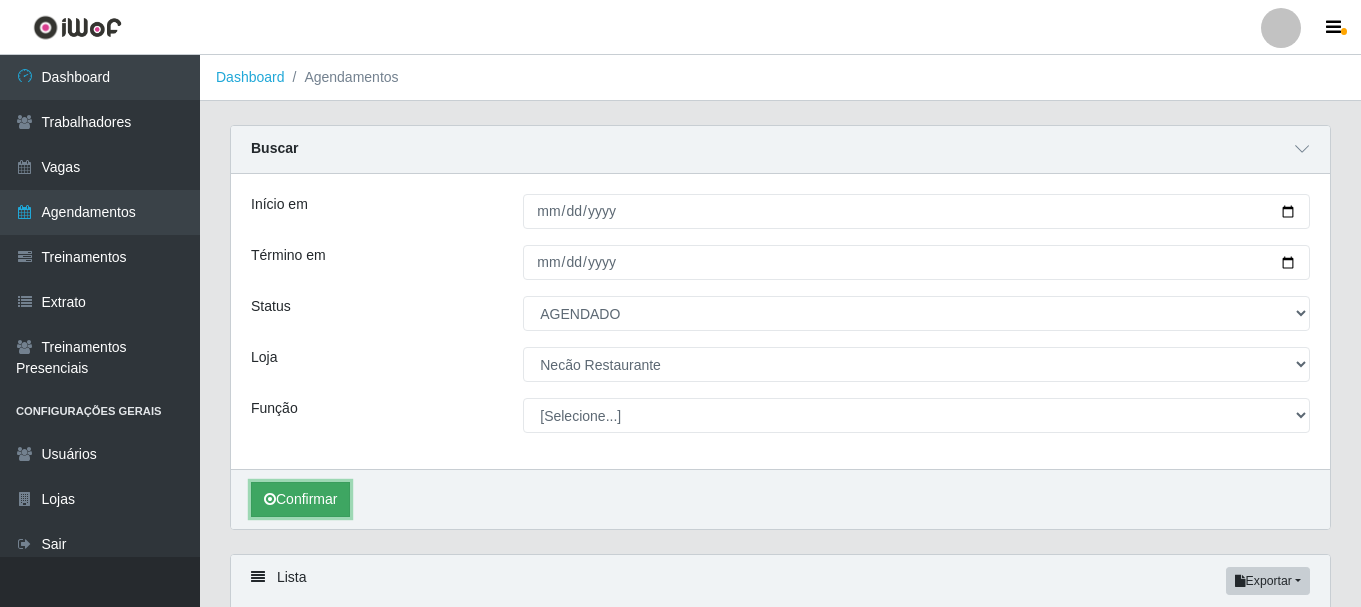 click on "Confirmar" at bounding box center [300, 499] 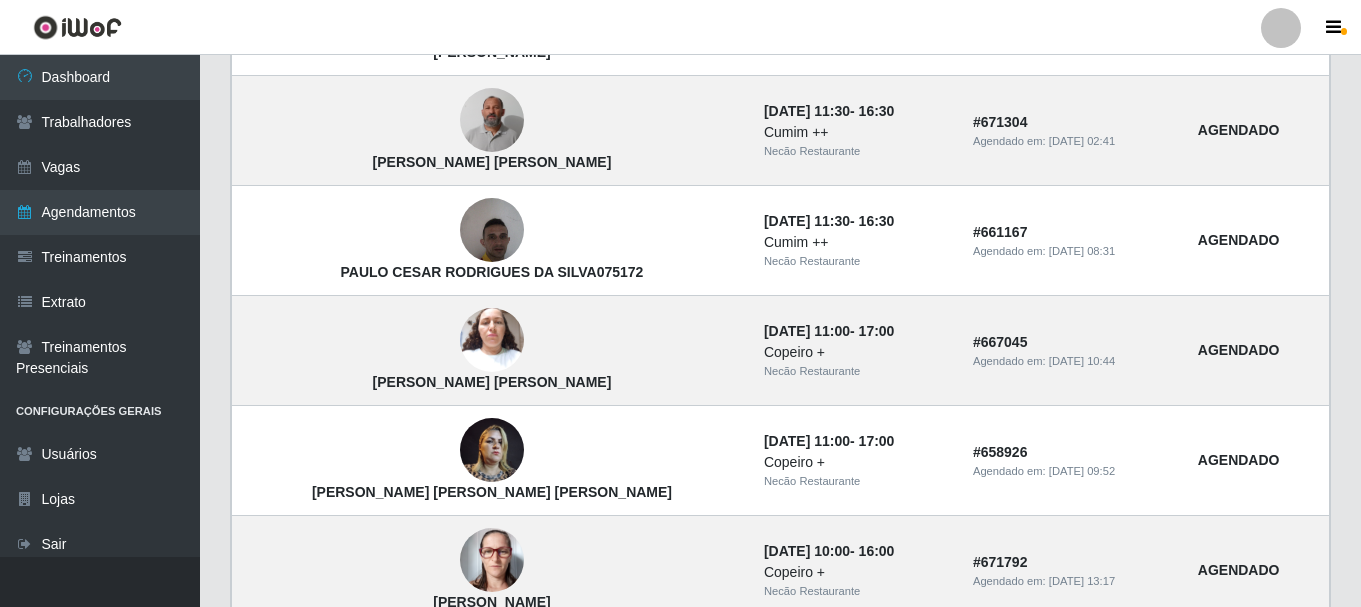 scroll, scrollTop: 900, scrollLeft: 0, axis: vertical 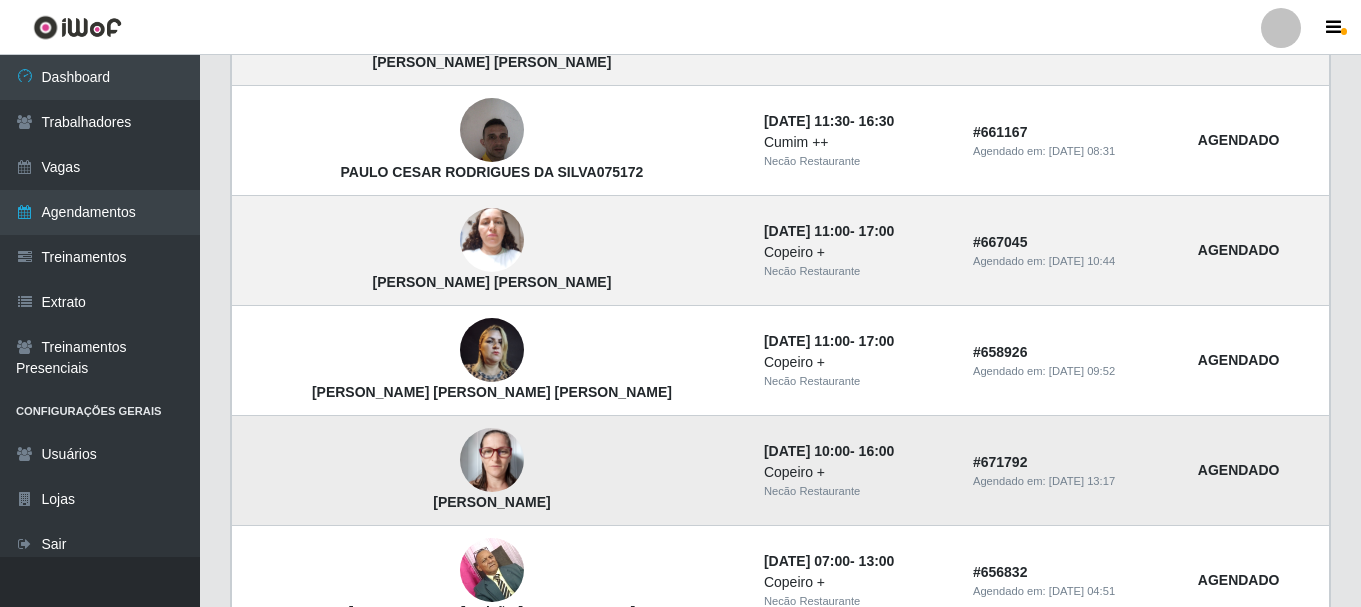 click at bounding box center (492, 460) 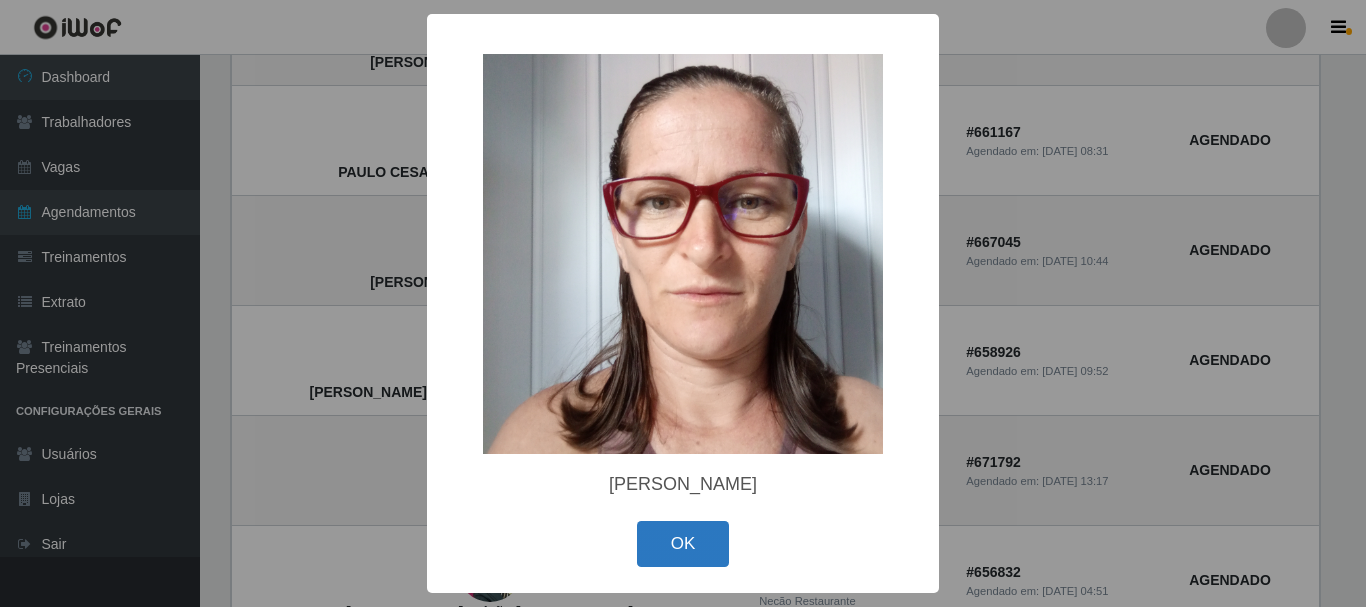click on "OK" at bounding box center [683, 544] 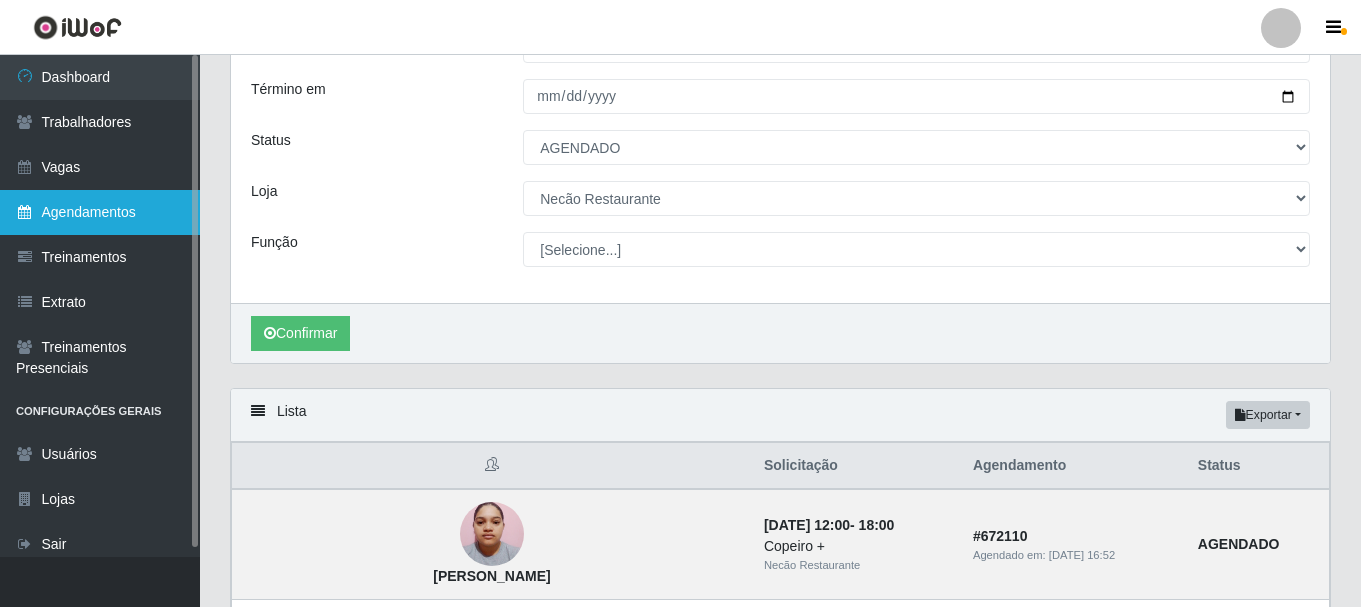 scroll, scrollTop: 66, scrollLeft: 0, axis: vertical 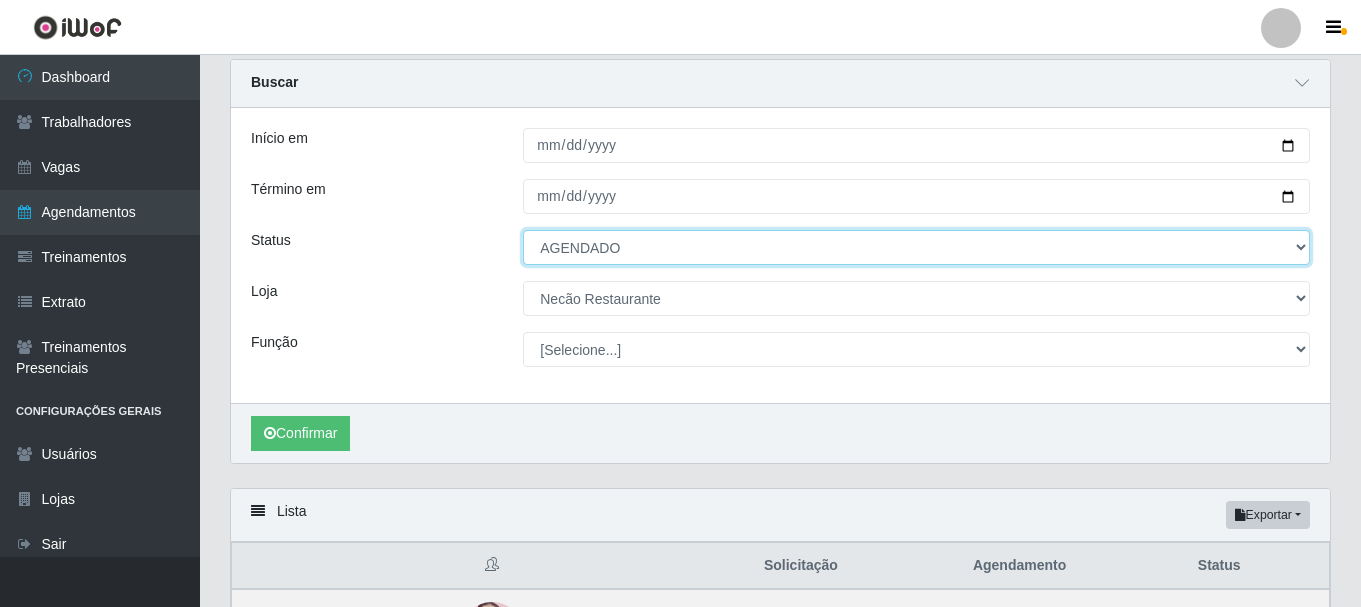 click on "[Selecione...] AGENDADO AGUARDANDO LIBERAR EM ANDAMENTO EM REVISÃO FINALIZADO CANCELADO FALTA" at bounding box center [916, 247] 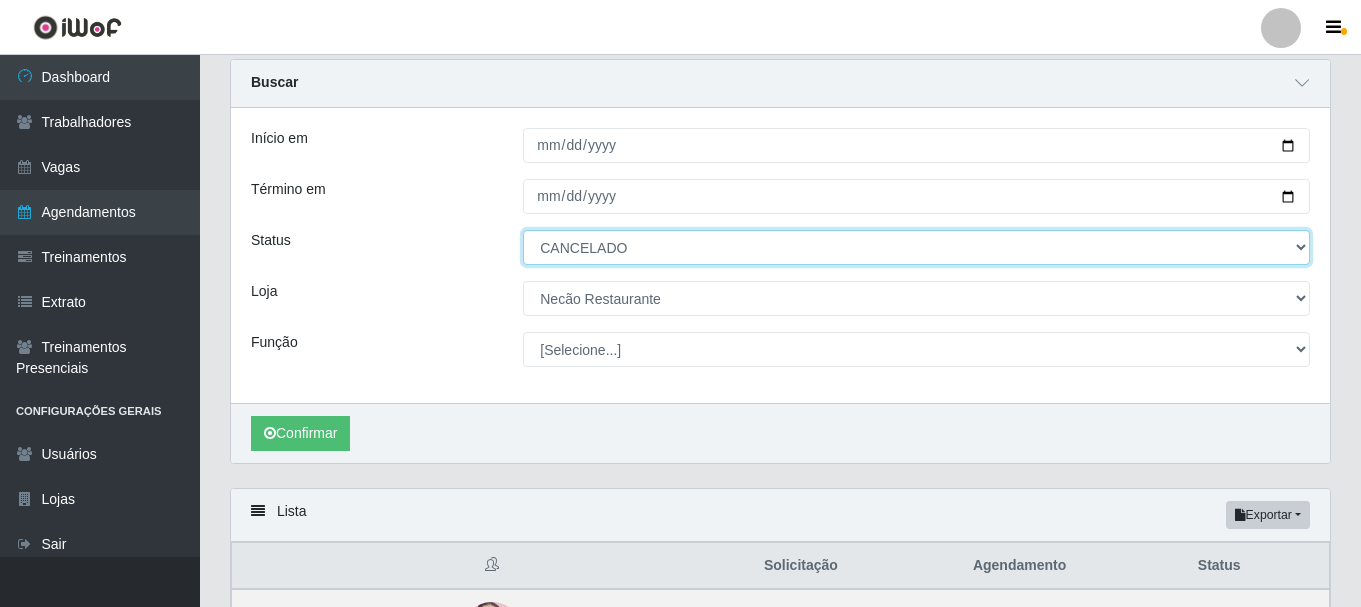 click on "[Selecione...] AGENDADO AGUARDANDO LIBERAR EM ANDAMENTO EM REVISÃO FINALIZADO CANCELADO FALTA" at bounding box center [916, 247] 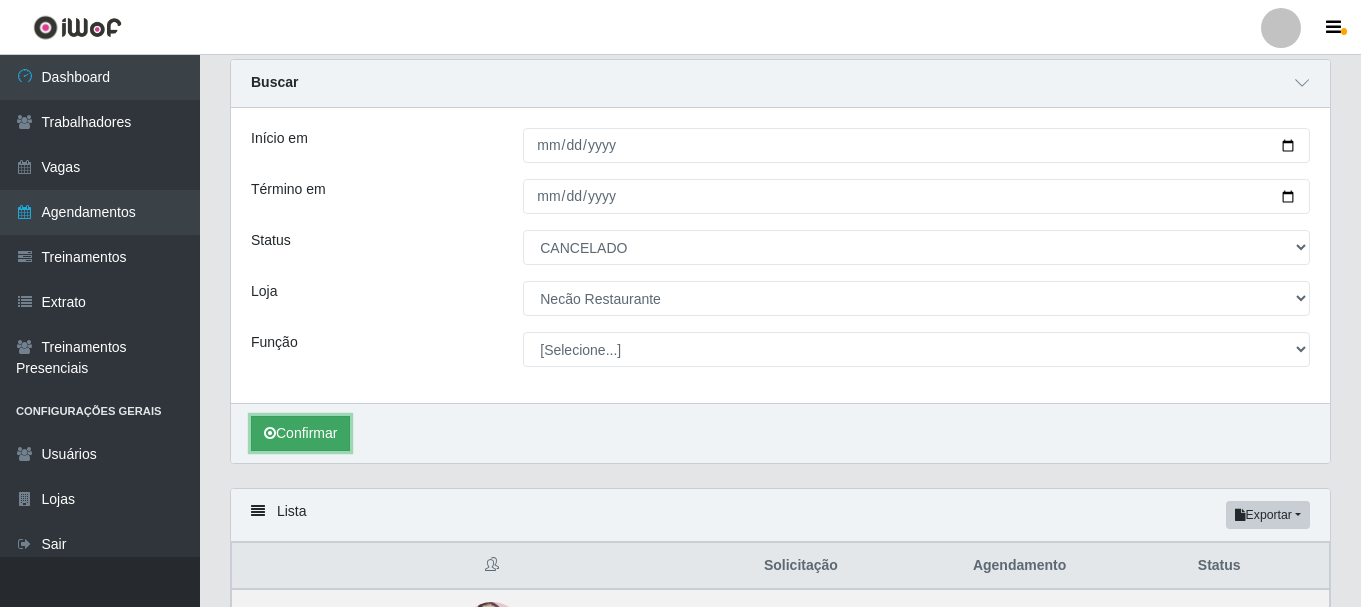 click on "Confirmar" at bounding box center (300, 433) 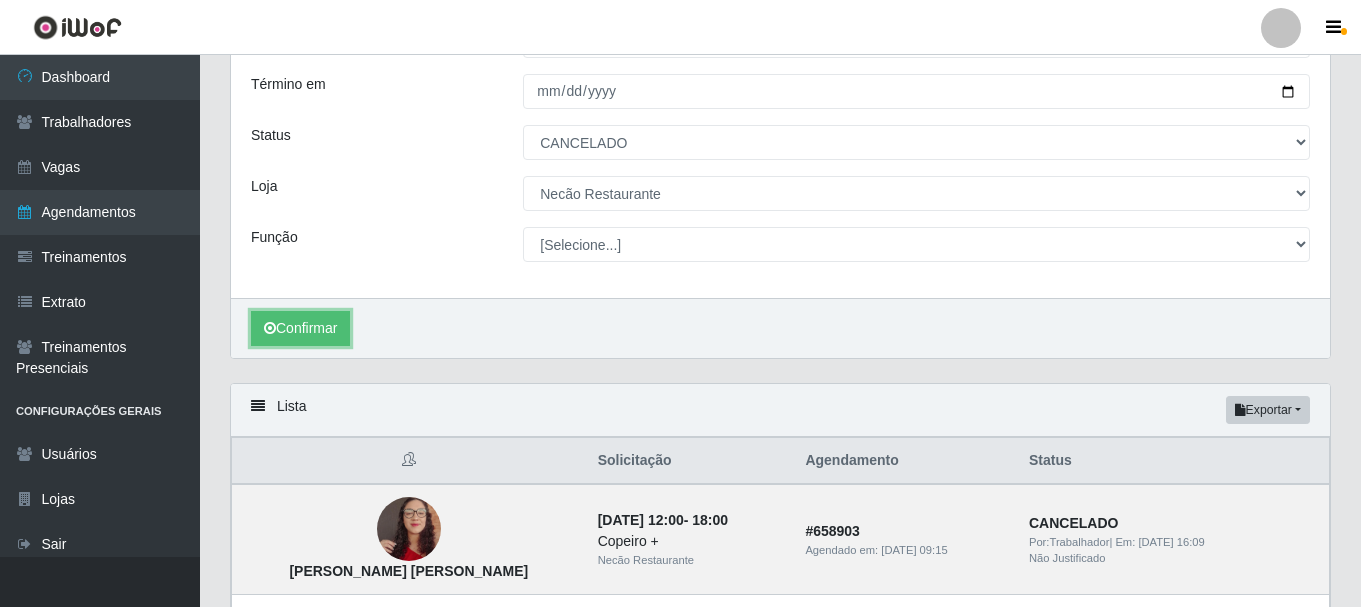scroll, scrollTop: 271, scrollLeft: 0, axis: vertical 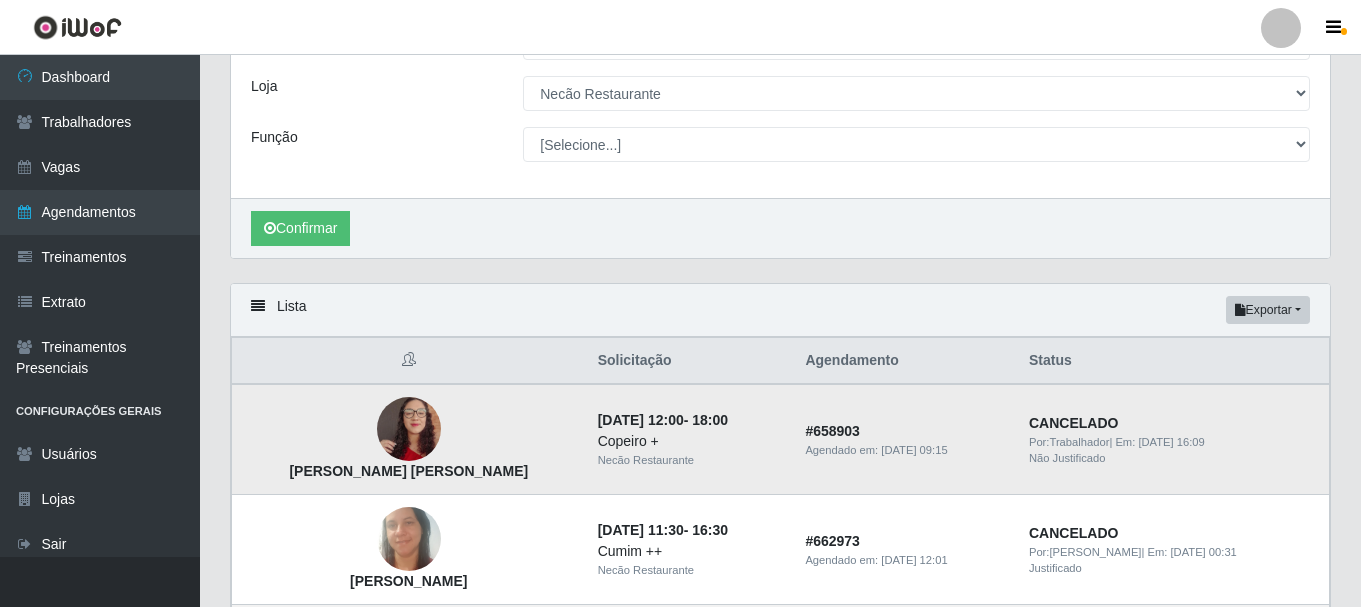 click at bounding box center (409, 430) 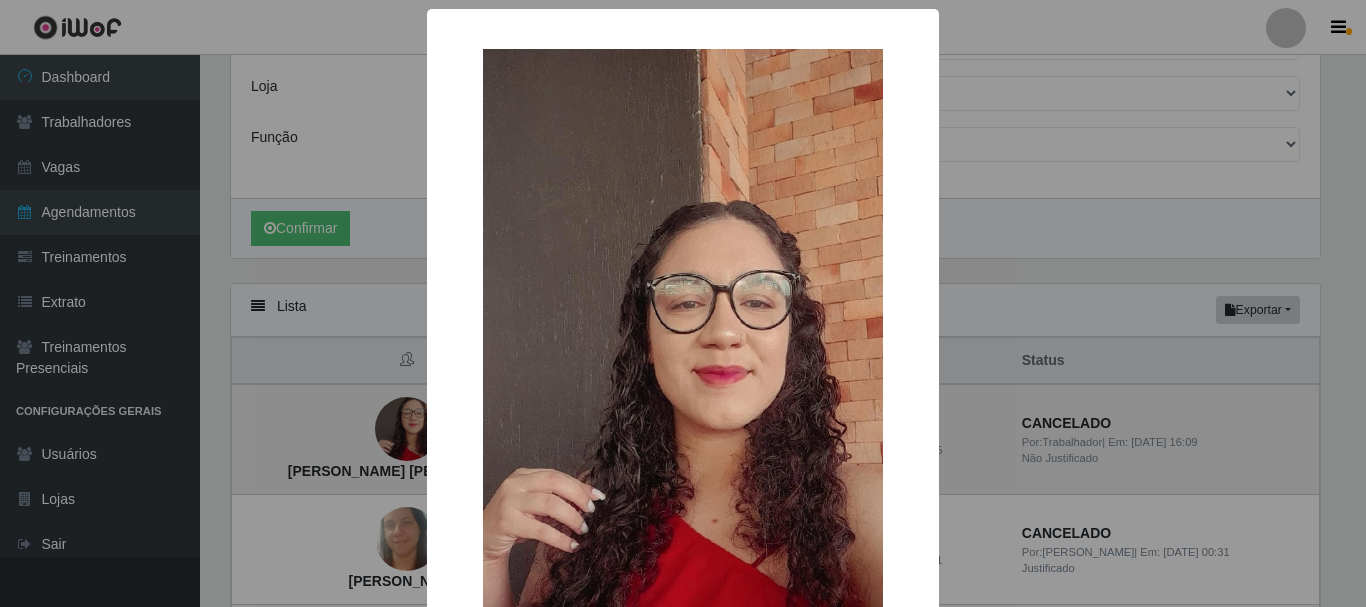 click on "× [PERSON_NAME] [PERSON_NAME]  OK Cancel" at bounding box center [683, 303] 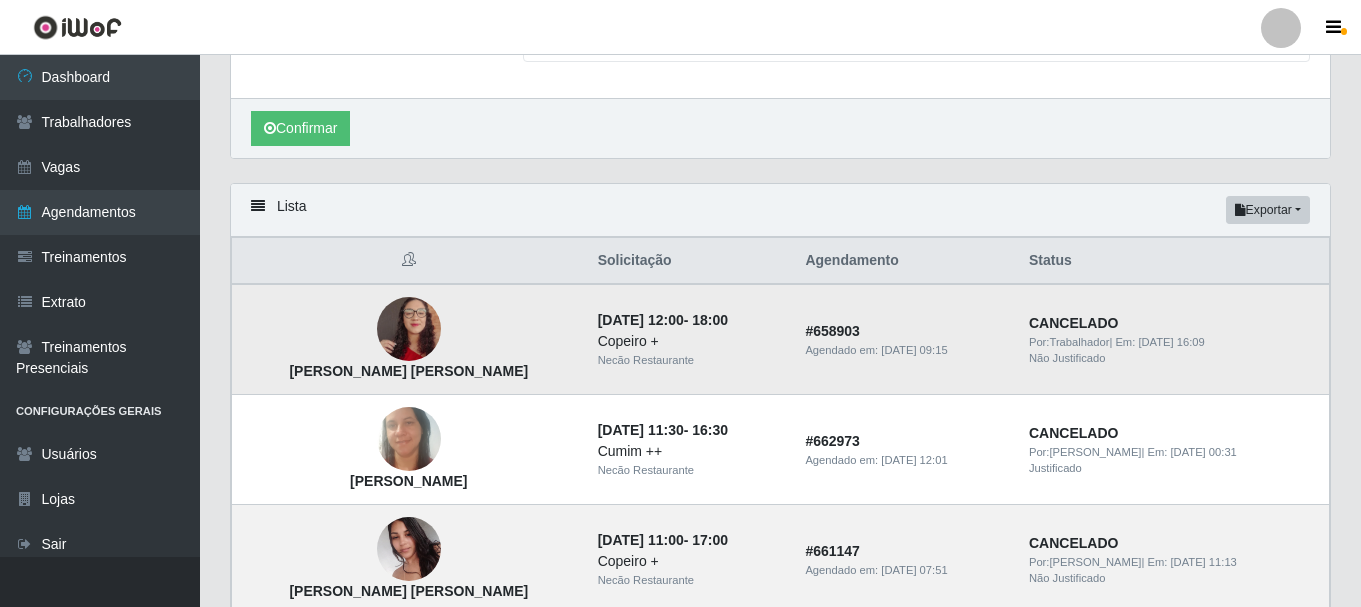 scroll, scrollTop: 471, scrollLeft: 0, axis: vertical 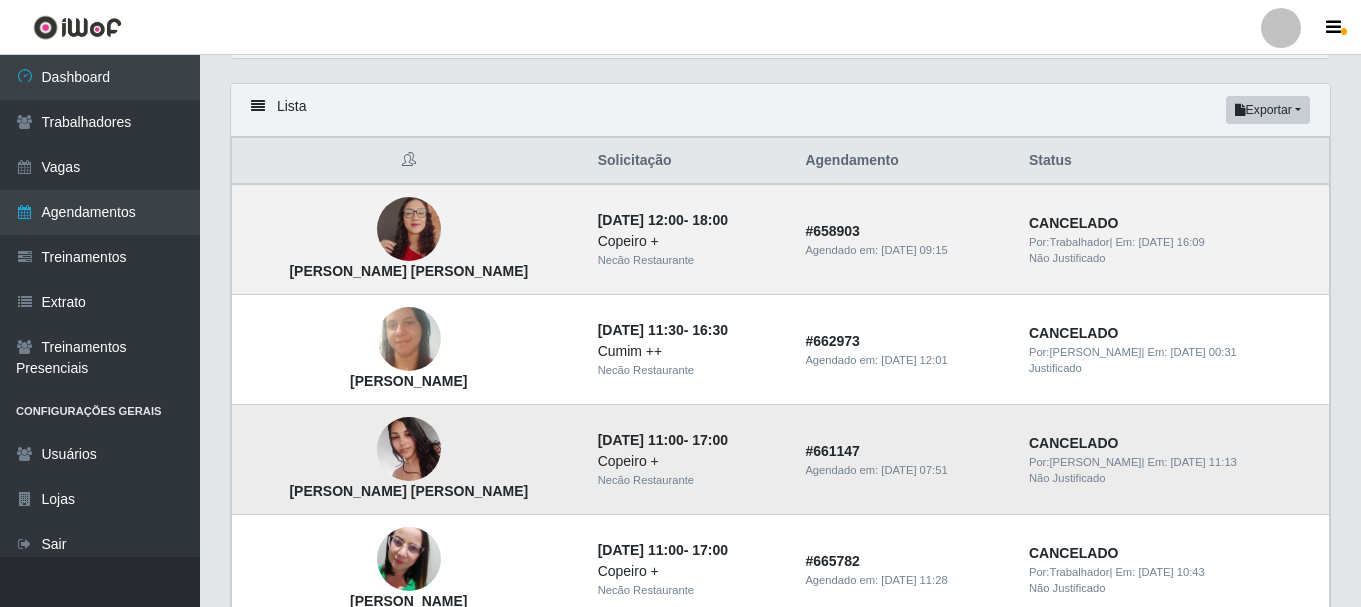 click at bounding box center [409, 449] 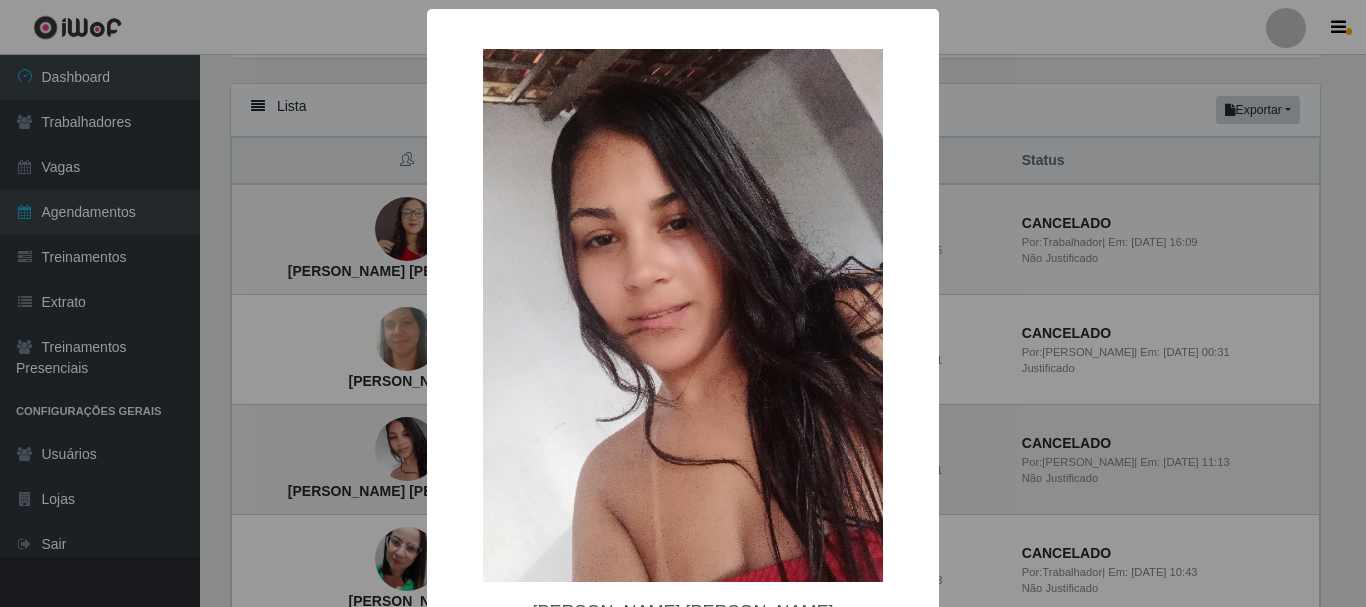 click on "× [PERSON_NAME] [PERSON_NAME]  OK Cancel" at bounding box center (683, 303) 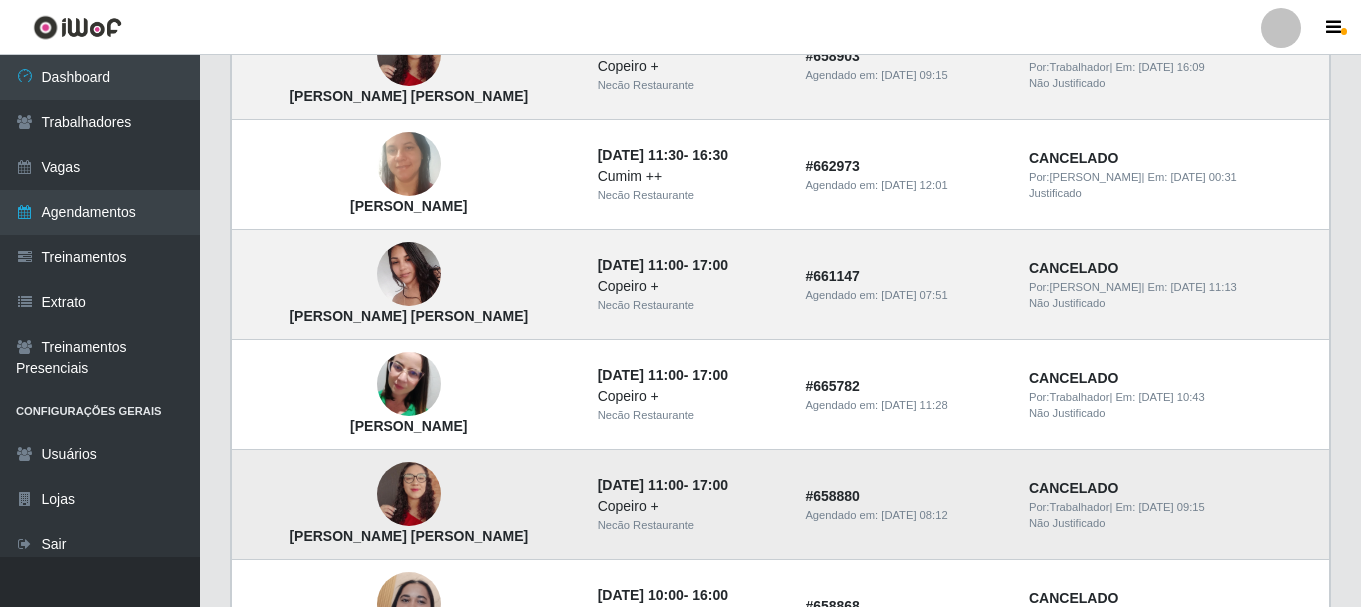 scroll, scrollTop: 546, scrollLeft: 0, axis: vertical 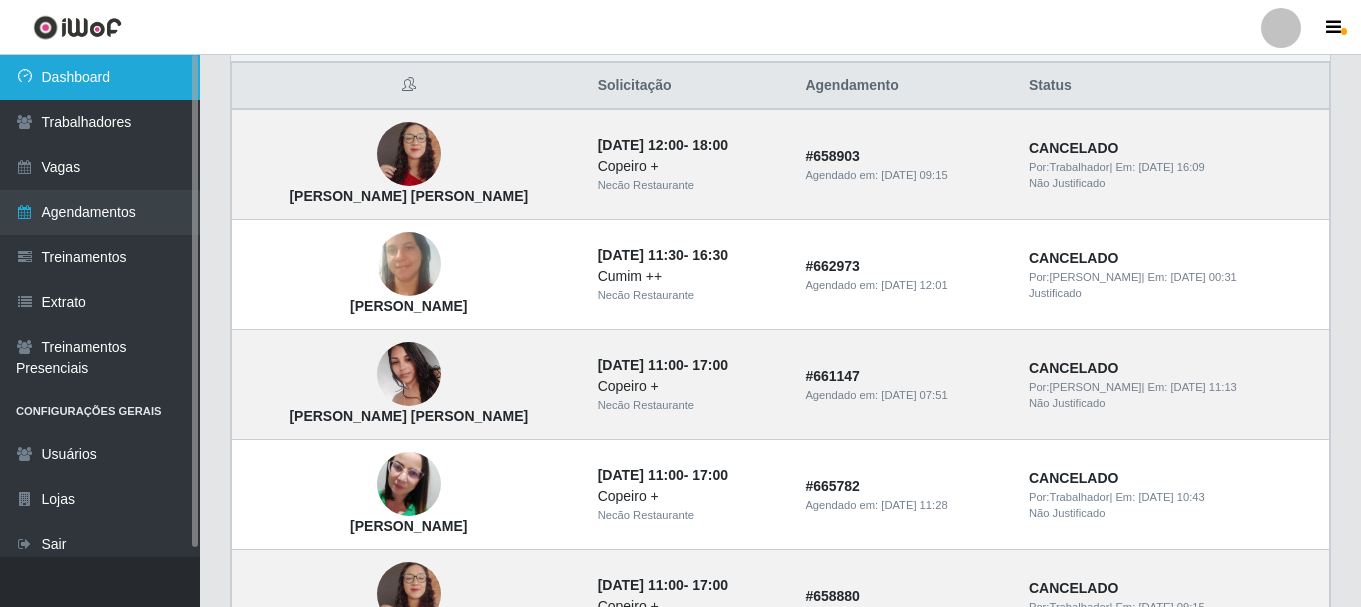 click on "Dashboard" at bounding box center [100, 77] 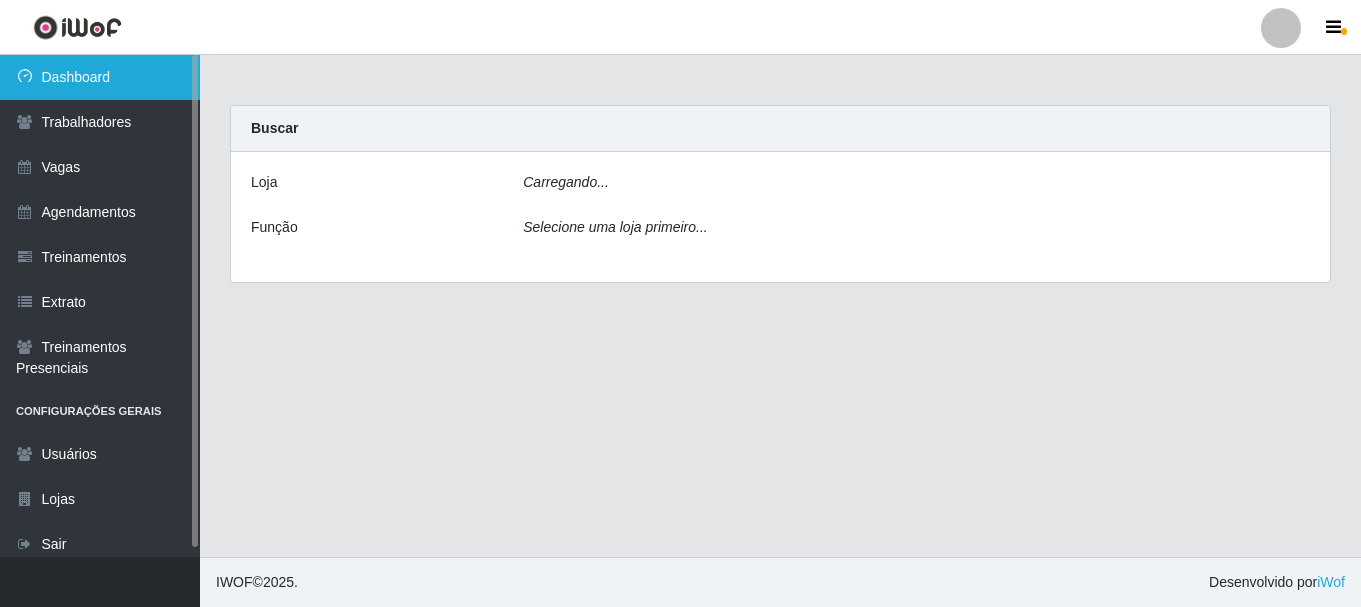 scroll, scrollTop: 0, scrollLeft: 0, axis: both 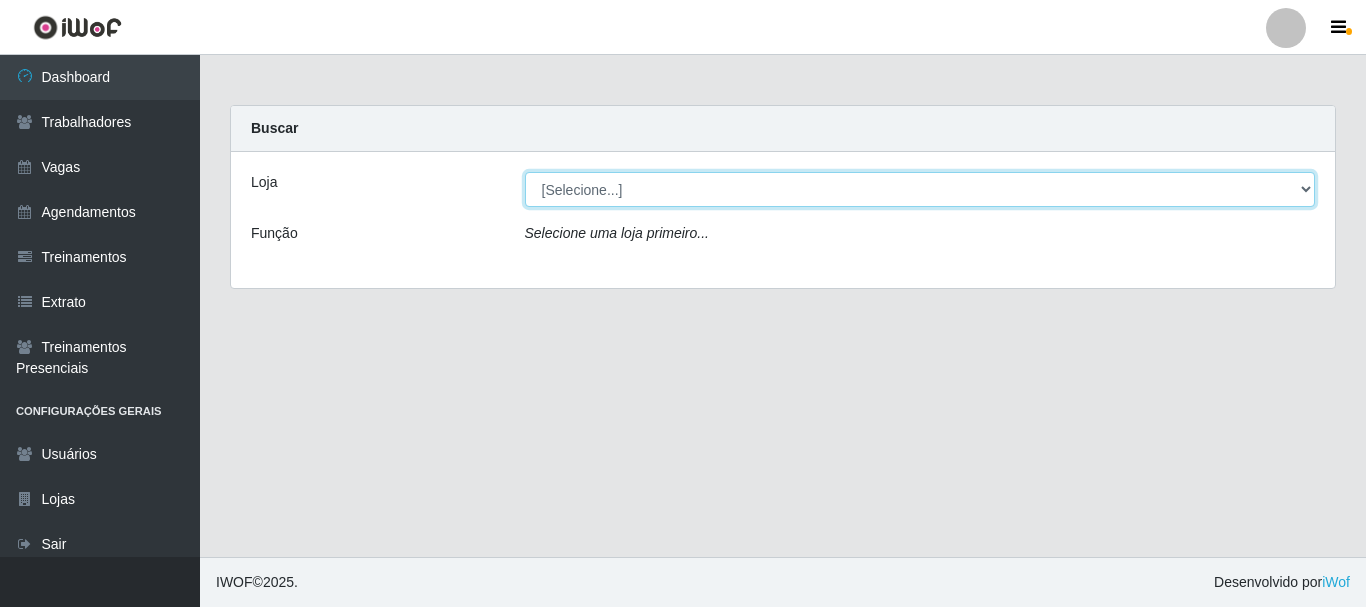 click on "[Selecione...] Necão Restaurante" at bounding box center (920, 189) 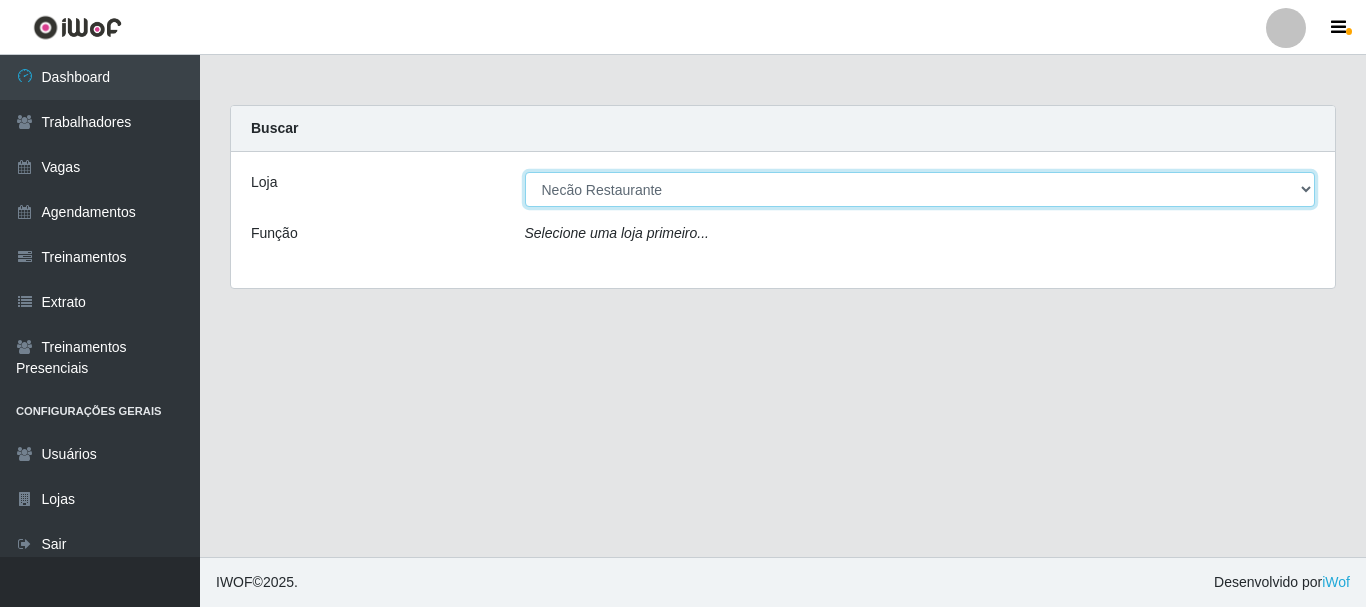click on "[Selecione...] Necão Restaurante" at bounding box center [920, 189] 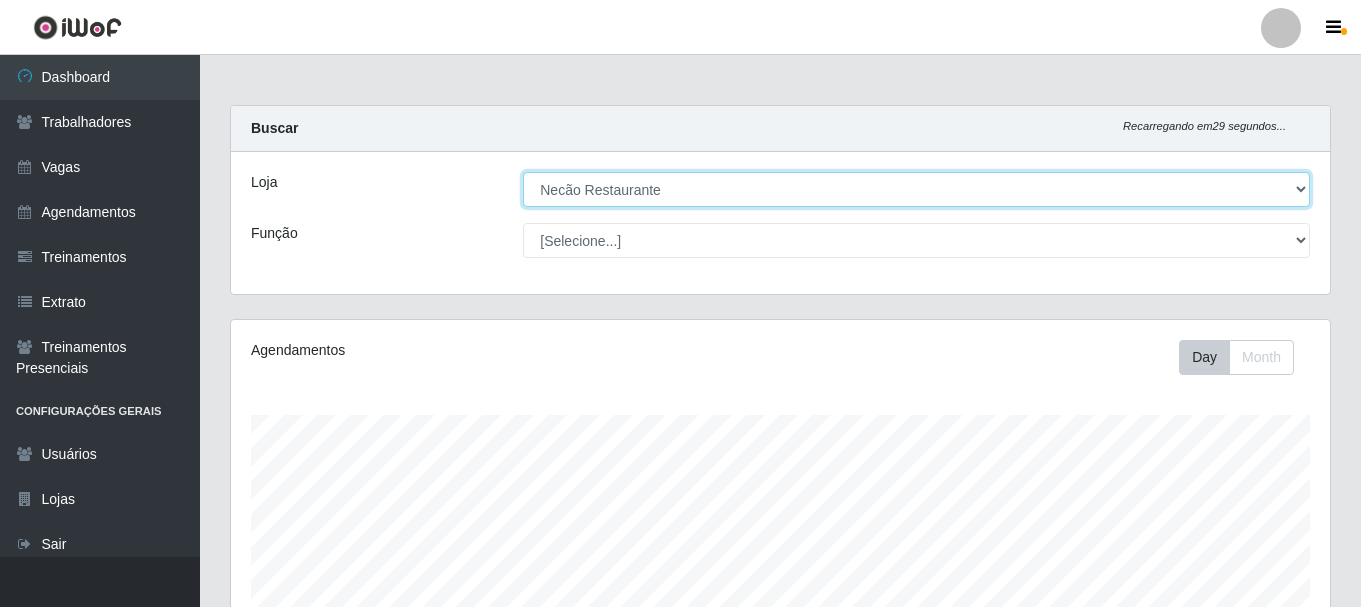 scroll, scrollTop: 999585, scrollLeft: 998901, axis: both 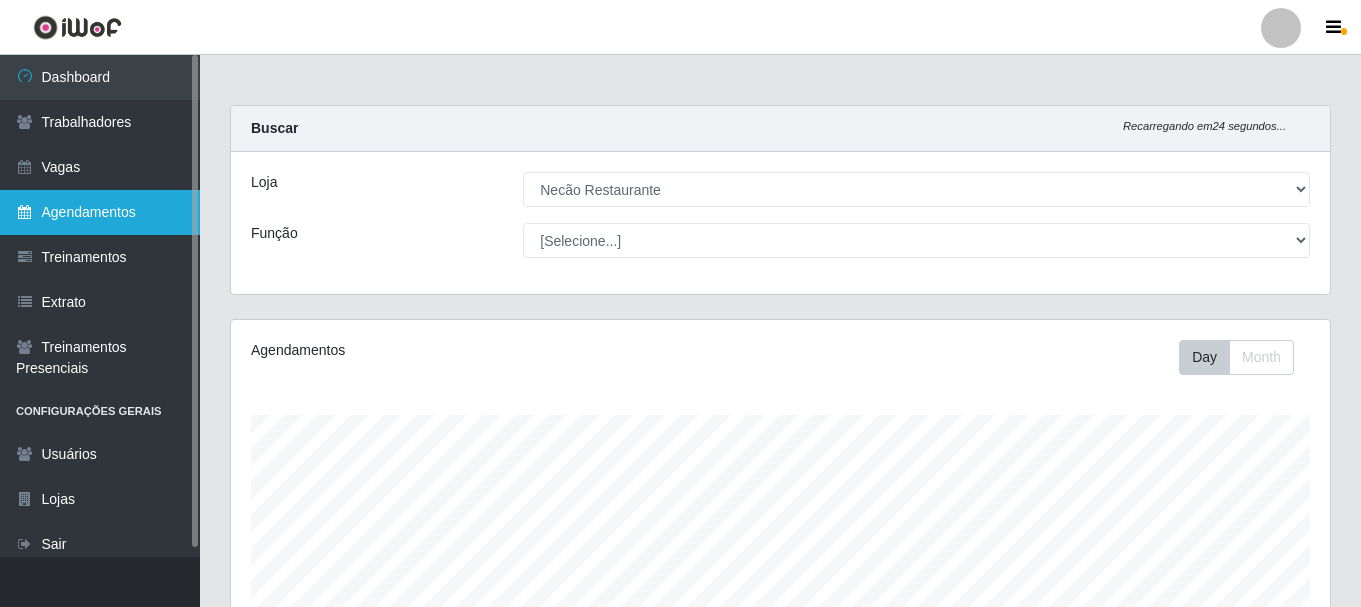 click on "Agendamentos" at bounding box center (100, 212) 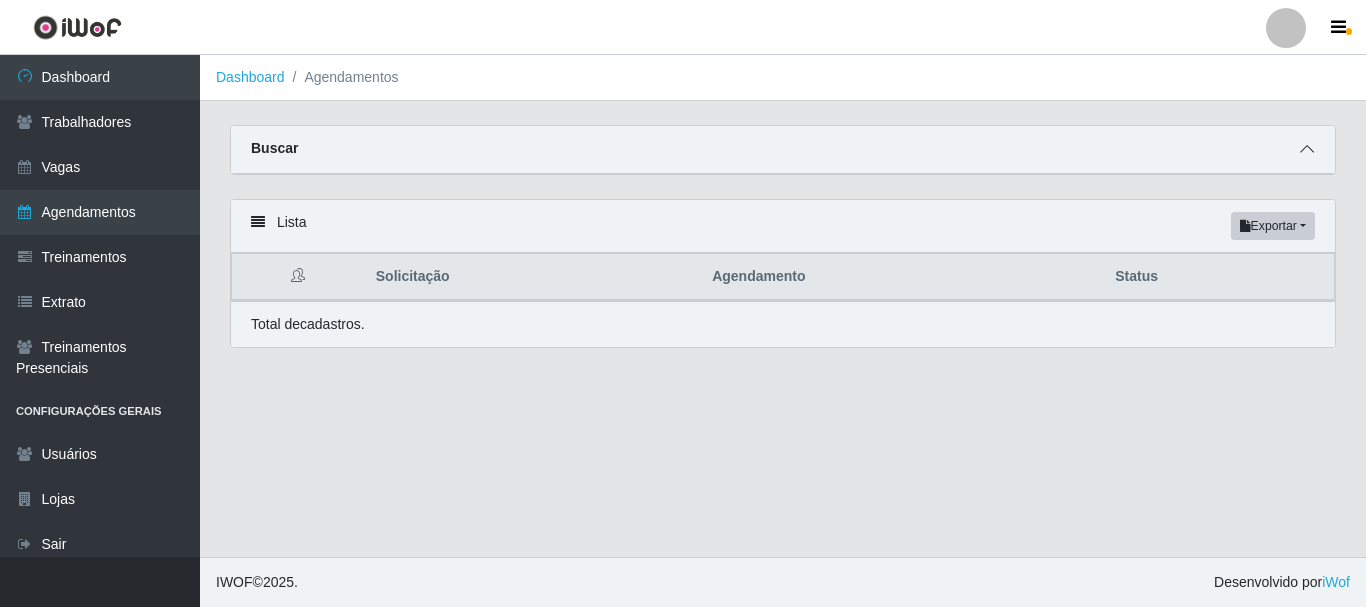 click at bounding box center (1307, 149) 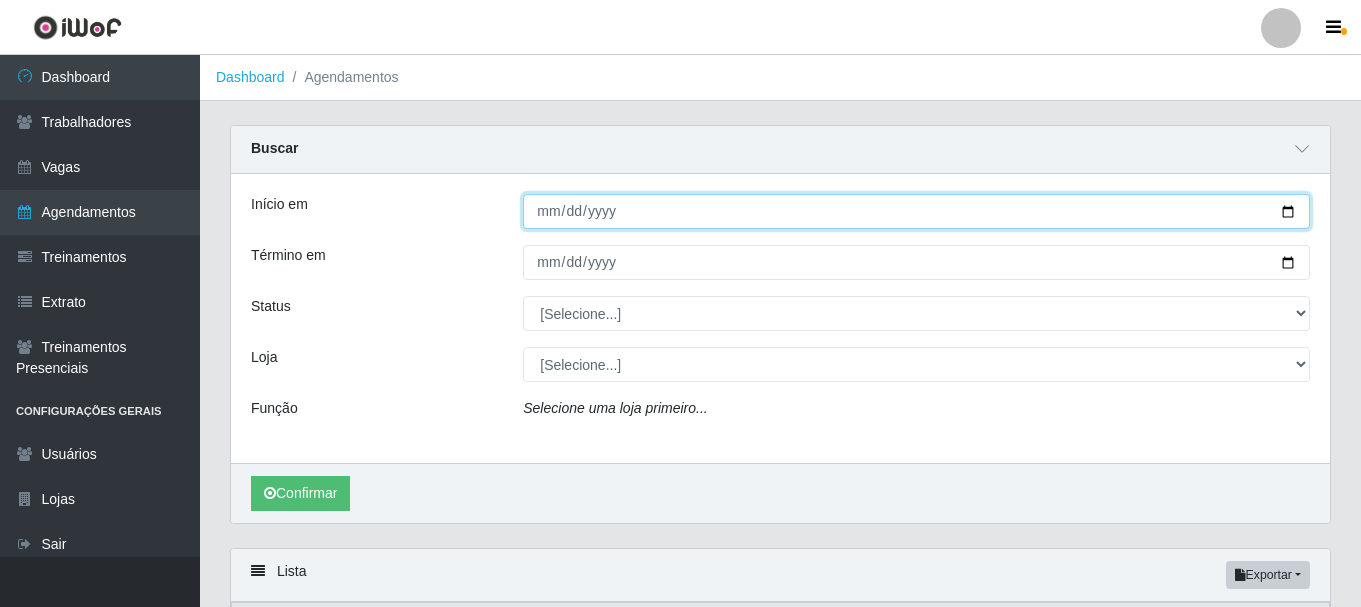 click on "Início em" at bounding box center (916, 211) 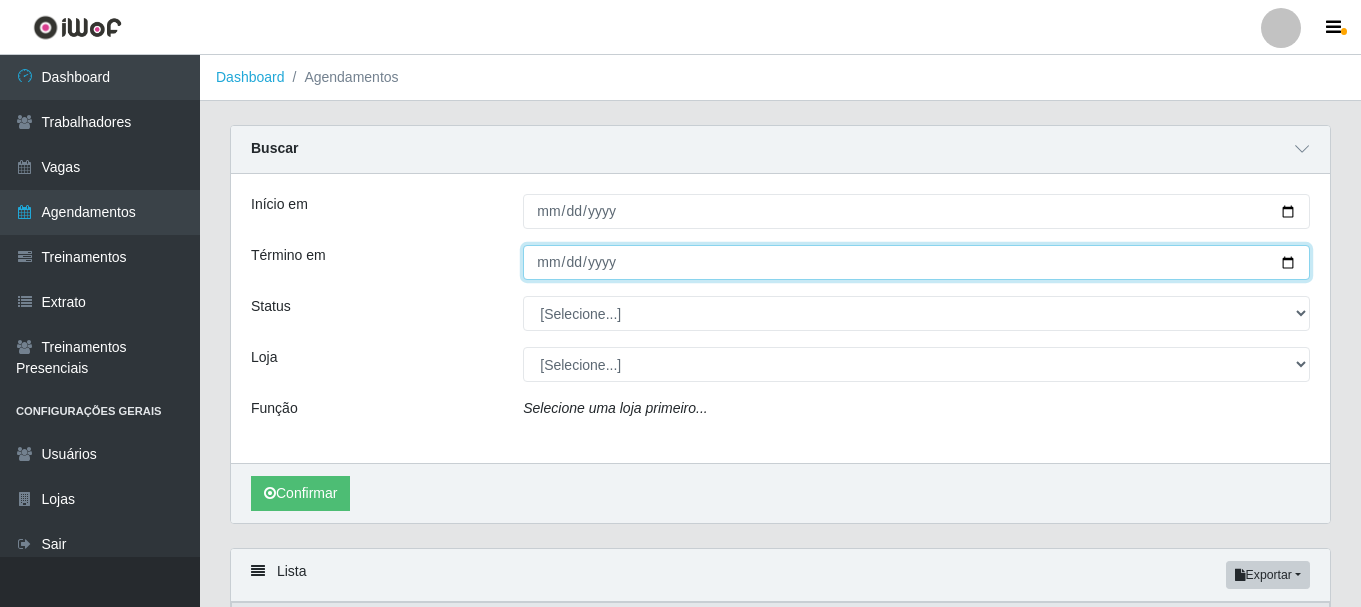 click on "Término em" at bounding box center [916, 262] 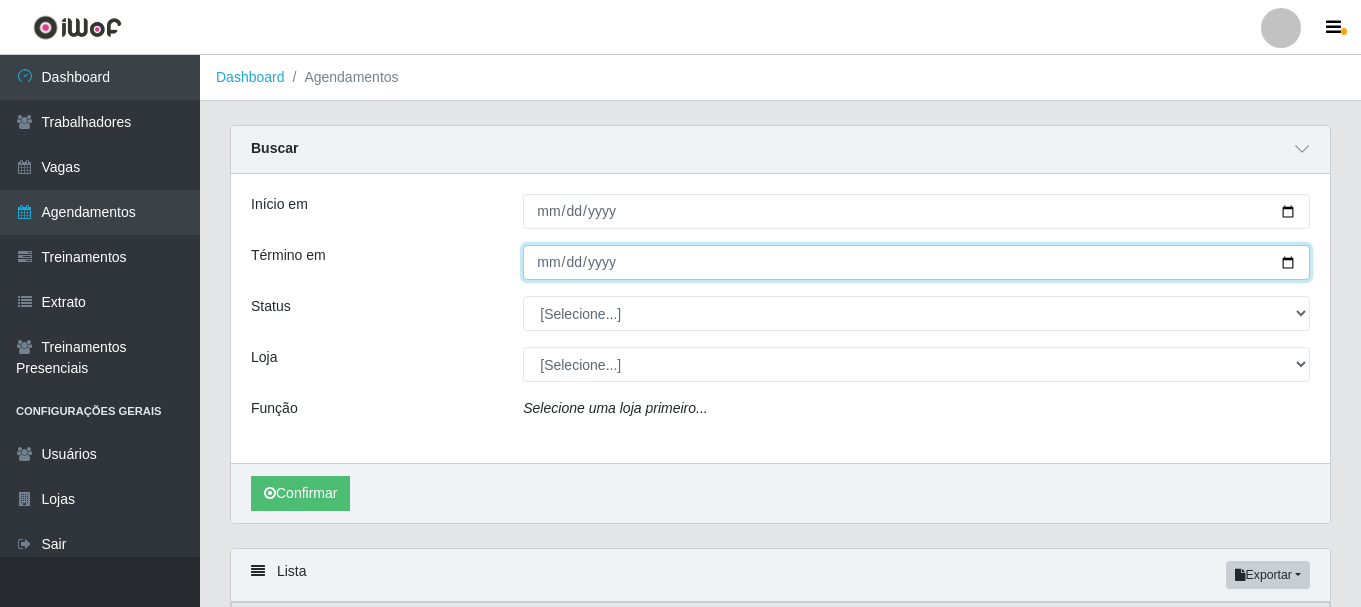 type on "[DATE]" 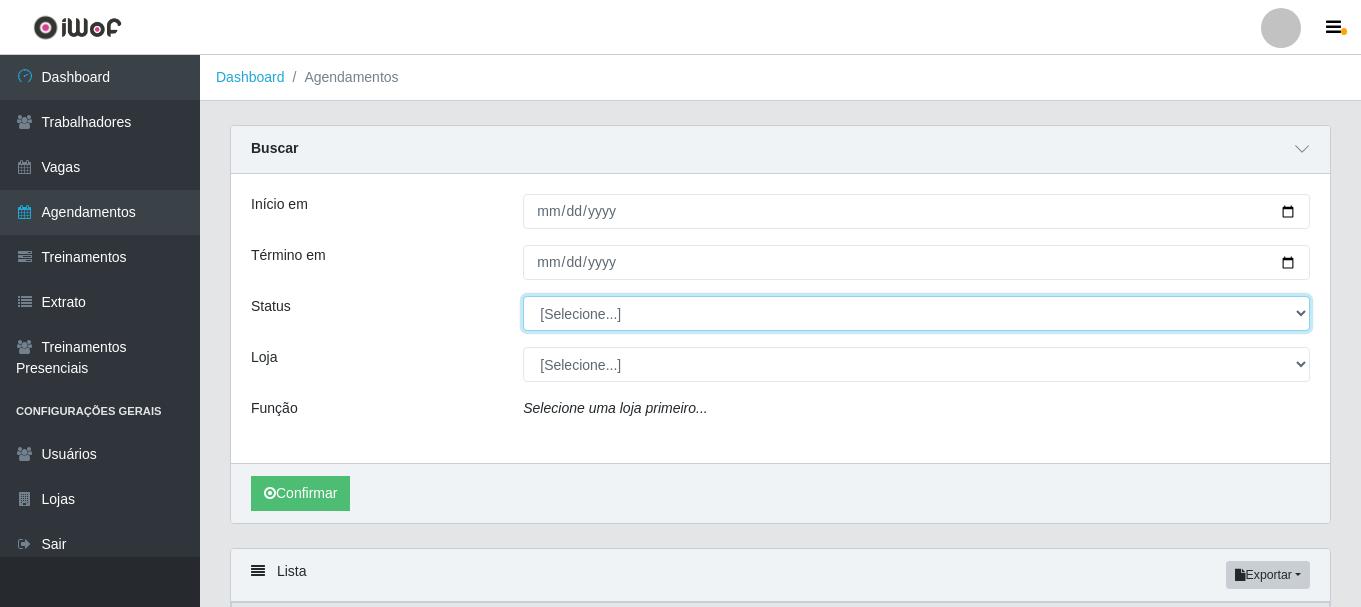 click on "[Selecione...] AGENDADO AGUARDANDO LIBERAR EM ANDAMENTO EM REVISÃO FINALIZADO CANCELADO FALTA" at bounding box center (916, 313) 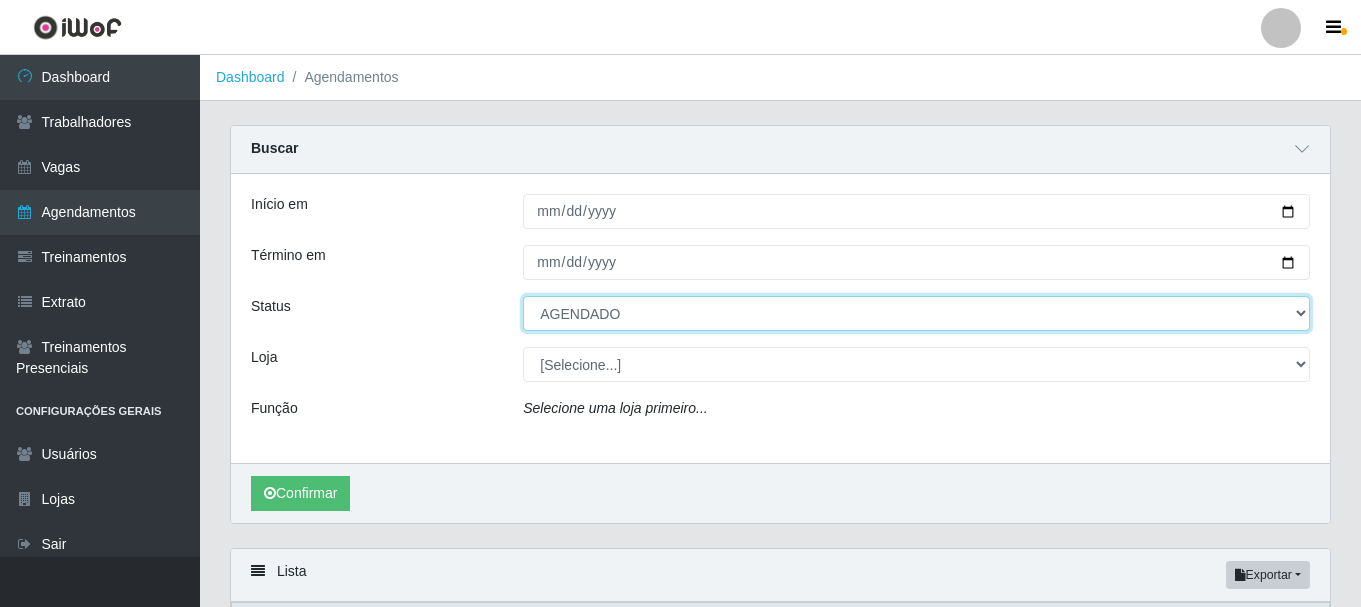 click on "[Selecione...] AGENDADO AGUARDANDO LIBERAR EM ANDAMENTO EM REVISÃO FINALIZADO CANCELADO FALTA" at bounding box center [916, 313] 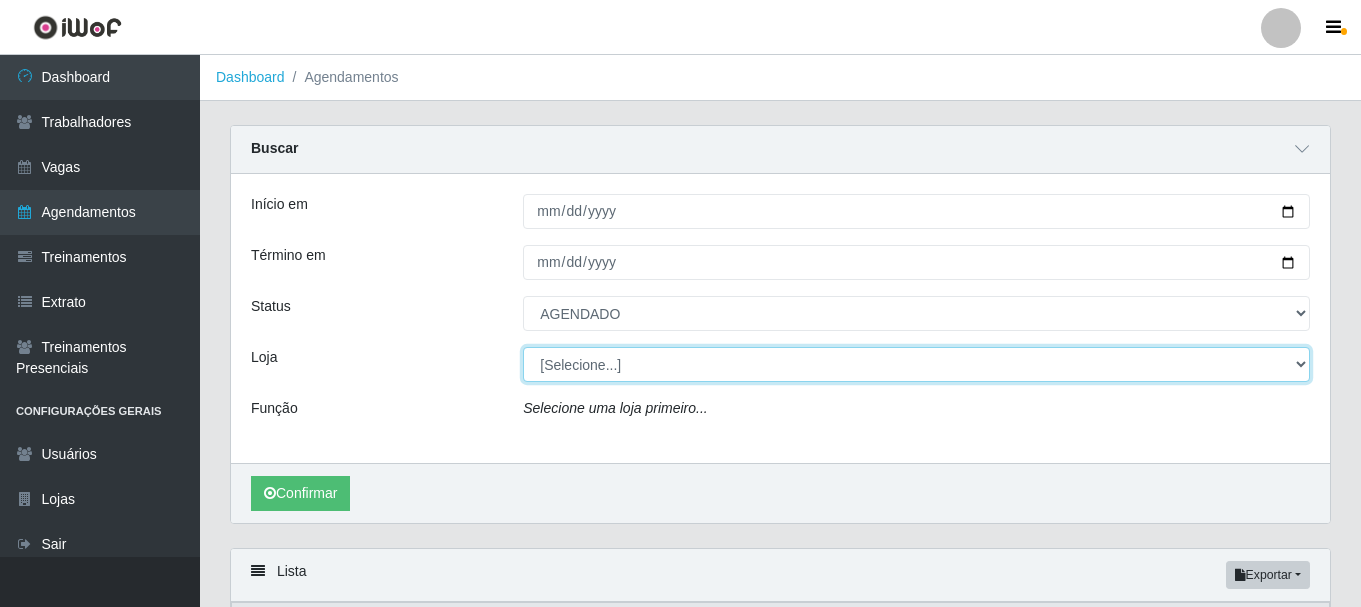 click on "[Selecione...] Necão Restaurante" at bounding box center (916, 364) 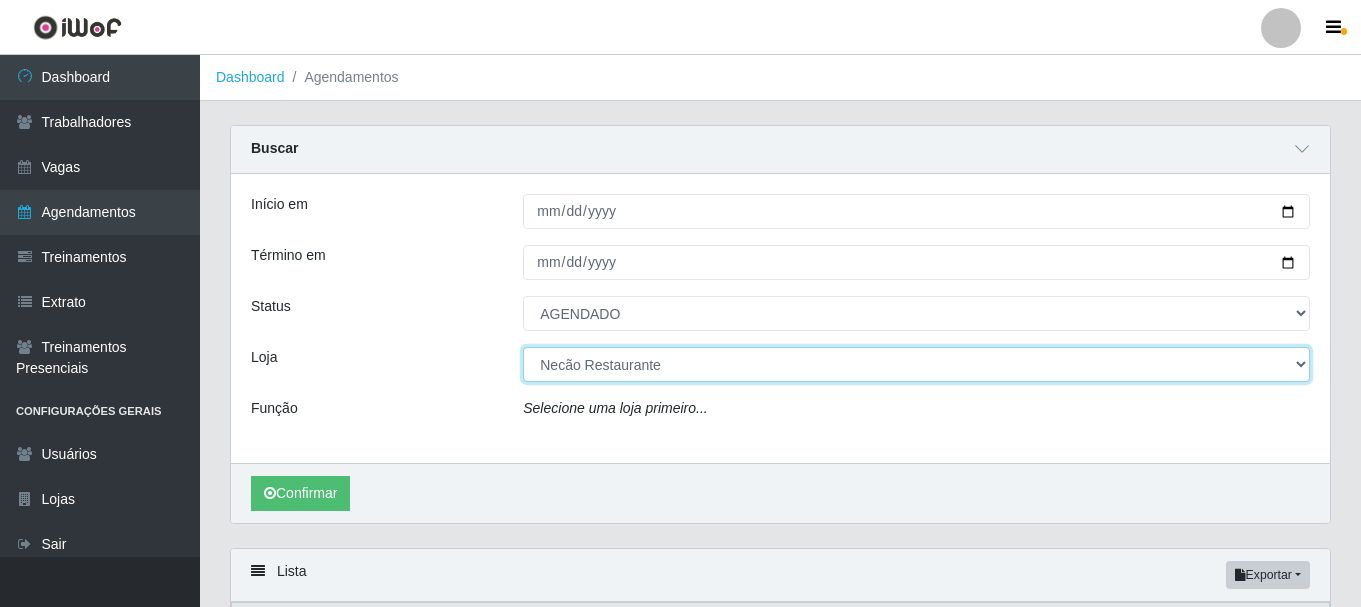click on "[Selecione...] Necão Restaurante" at bounding box center [916, 364] 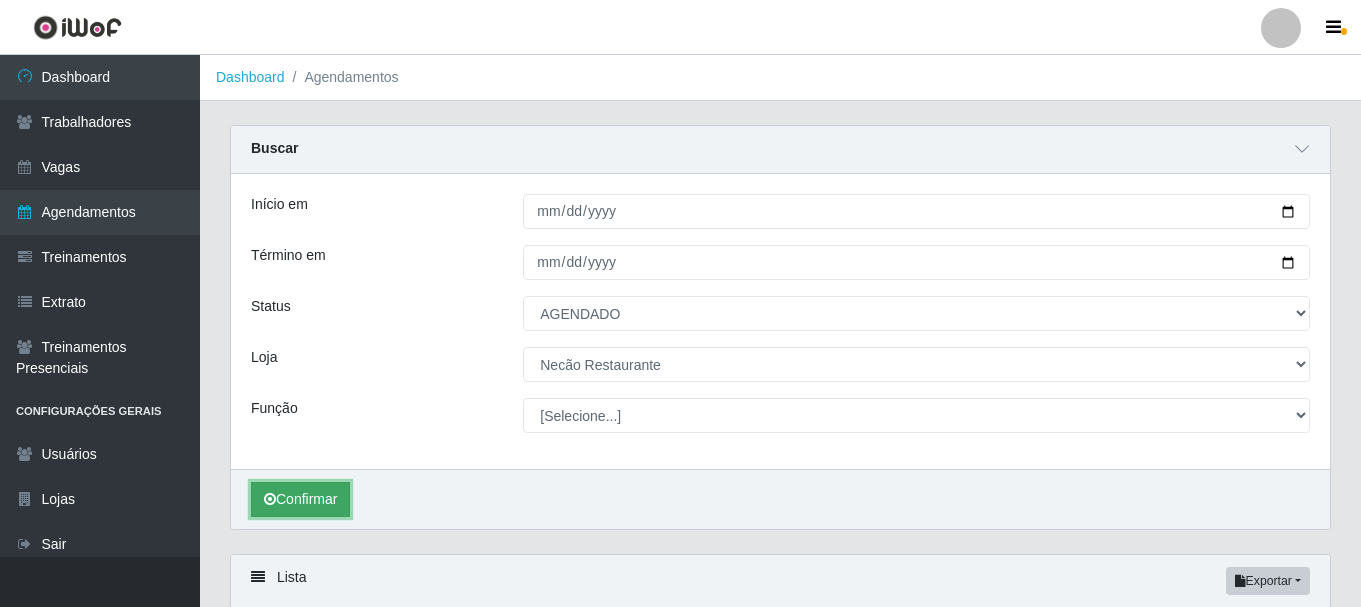 click on "Confirmar" at bounding box center (300, 499) 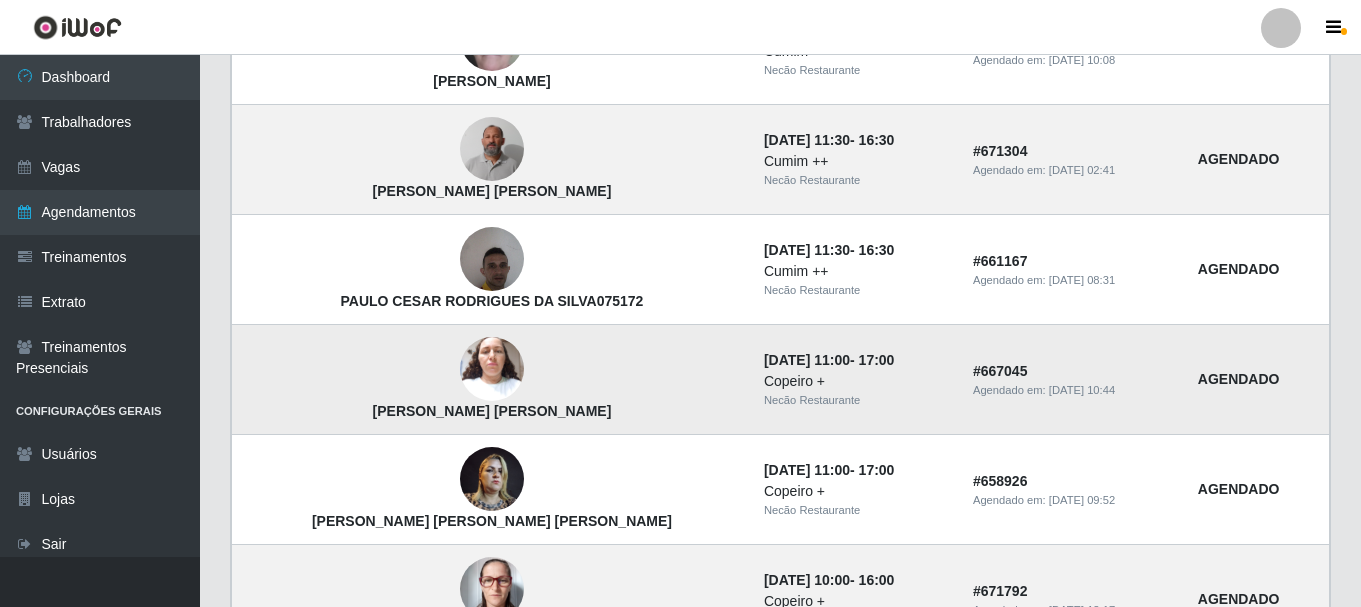 scroll, scrollTop: 671, scrollLeft: 0, axis: vertical 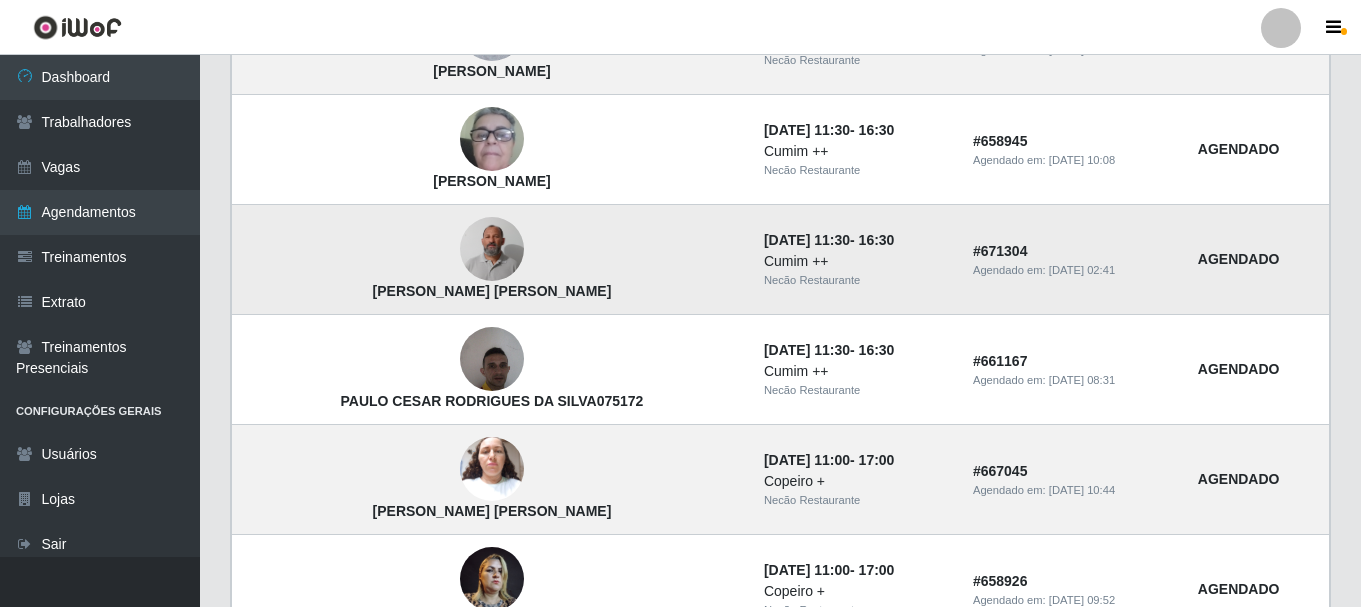 click at bounding box center [492, 250] 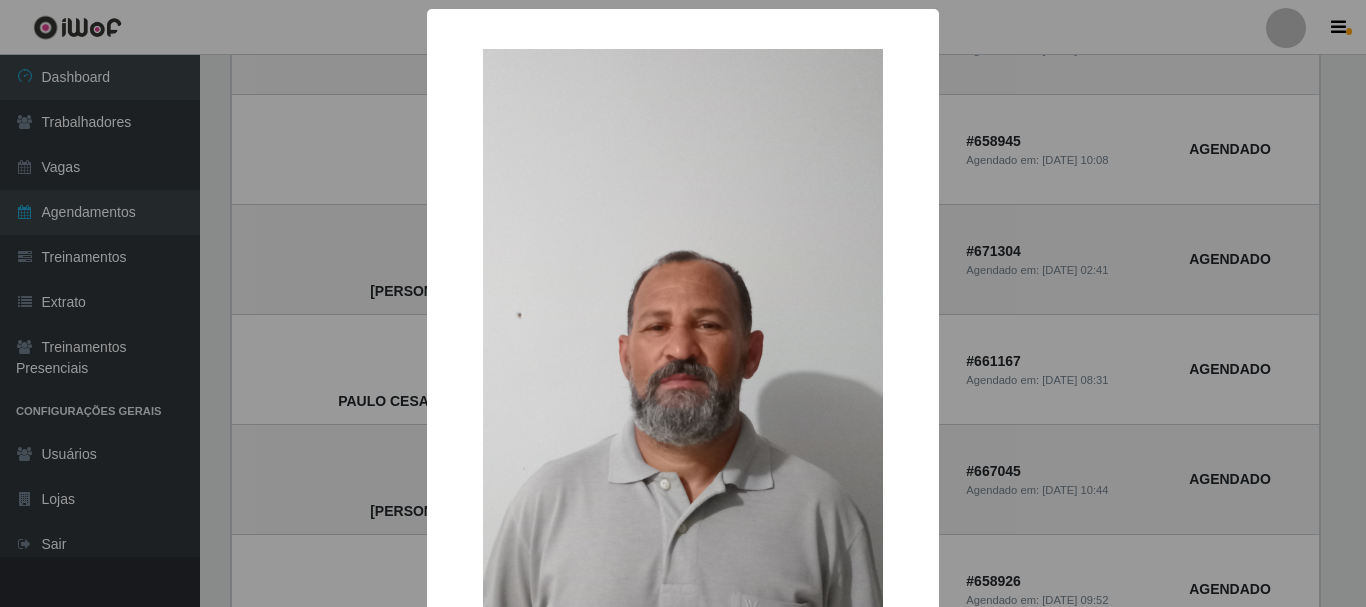 click on "× [PERSON_NAME] [PERSON_NAME] OK Cancel" at bounding box center [683, 303] 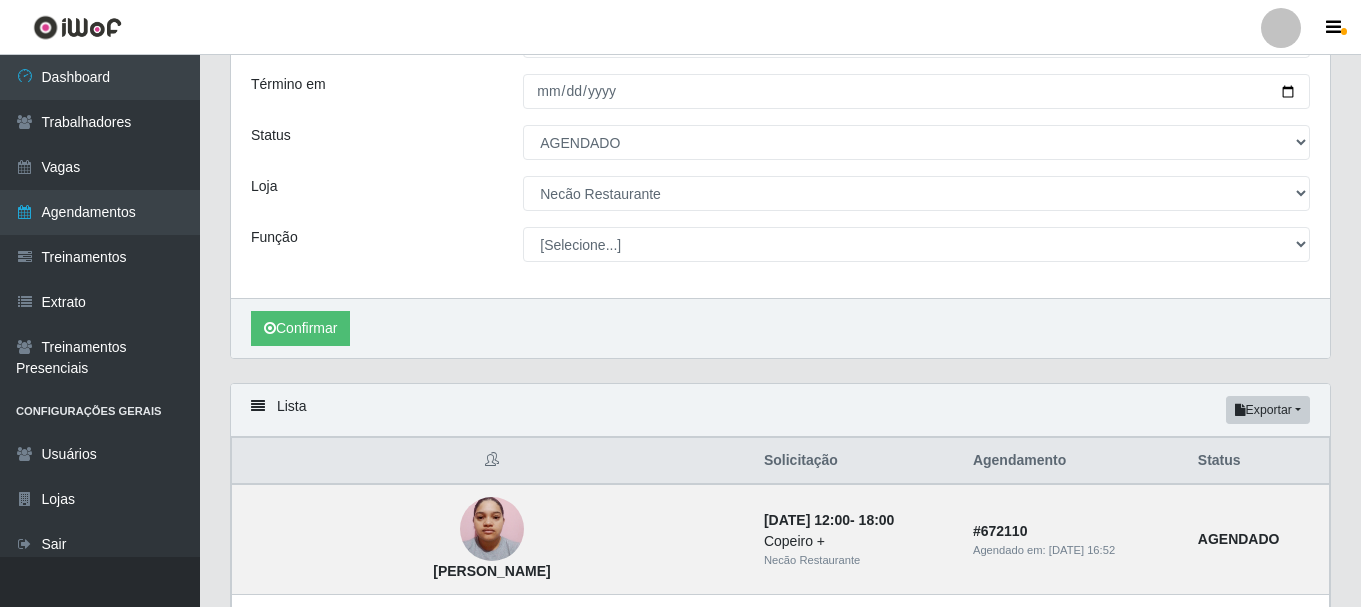 scroll, scrollTop: 71, scrollLeft: 0, axis: vertical 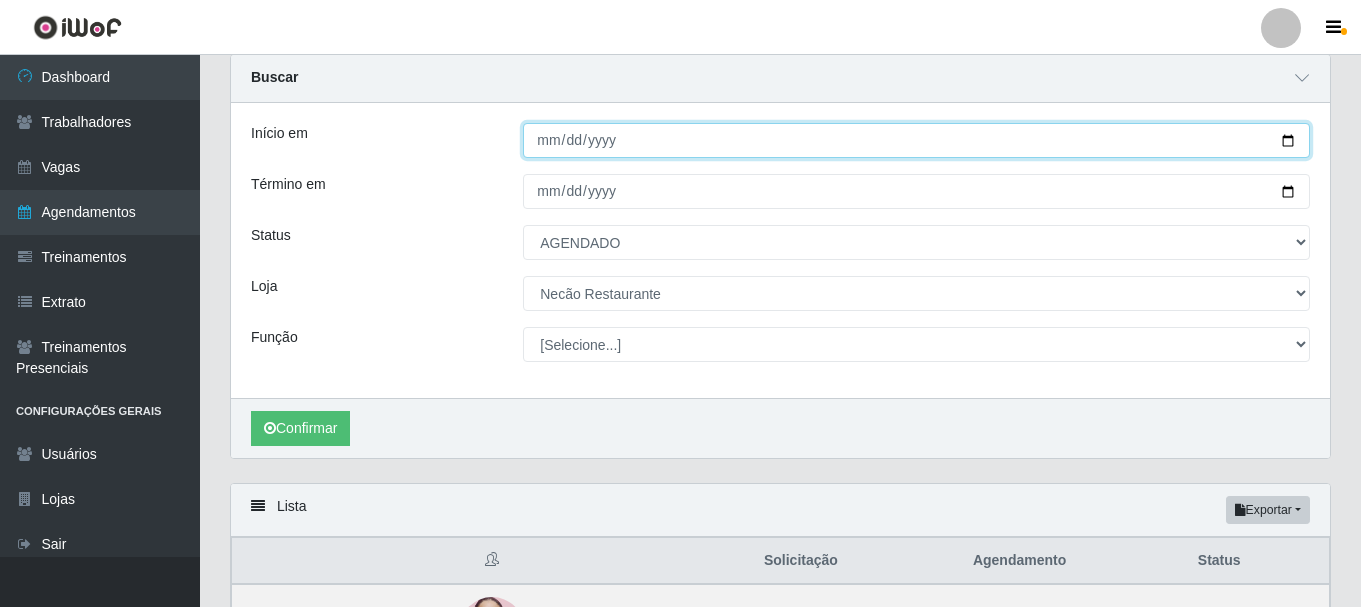 click on "[DATE]" at bounding box center (916, 140) 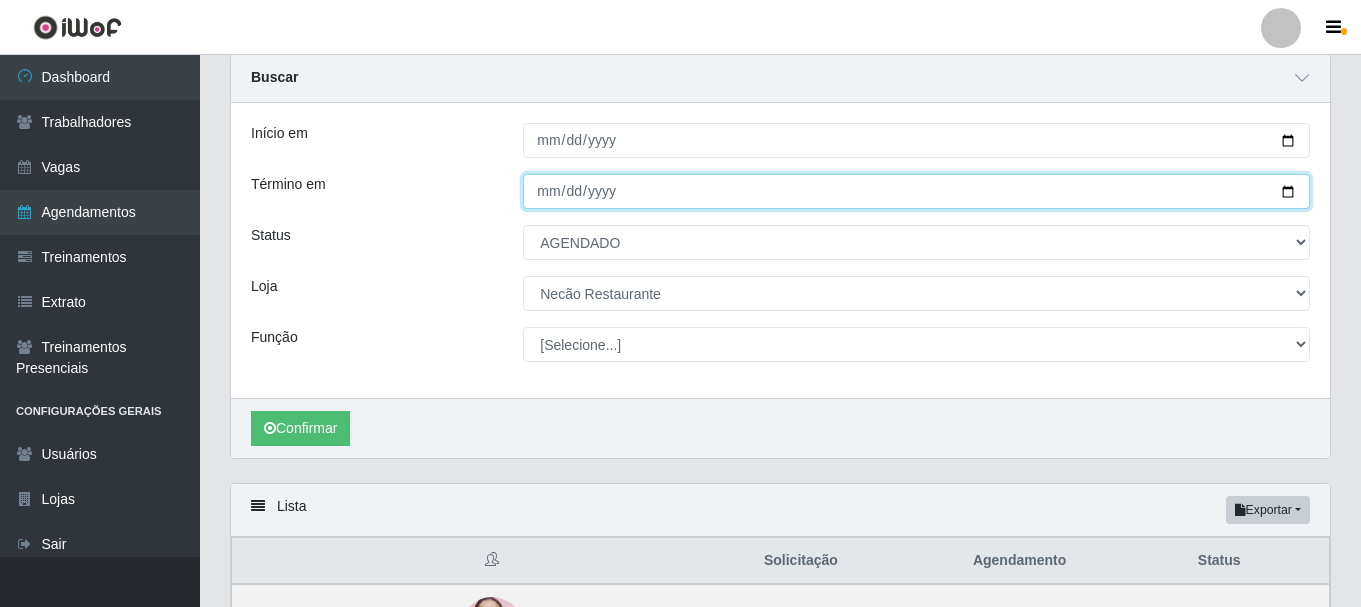 click on "[DATE]" at bounding box center [916, 191] 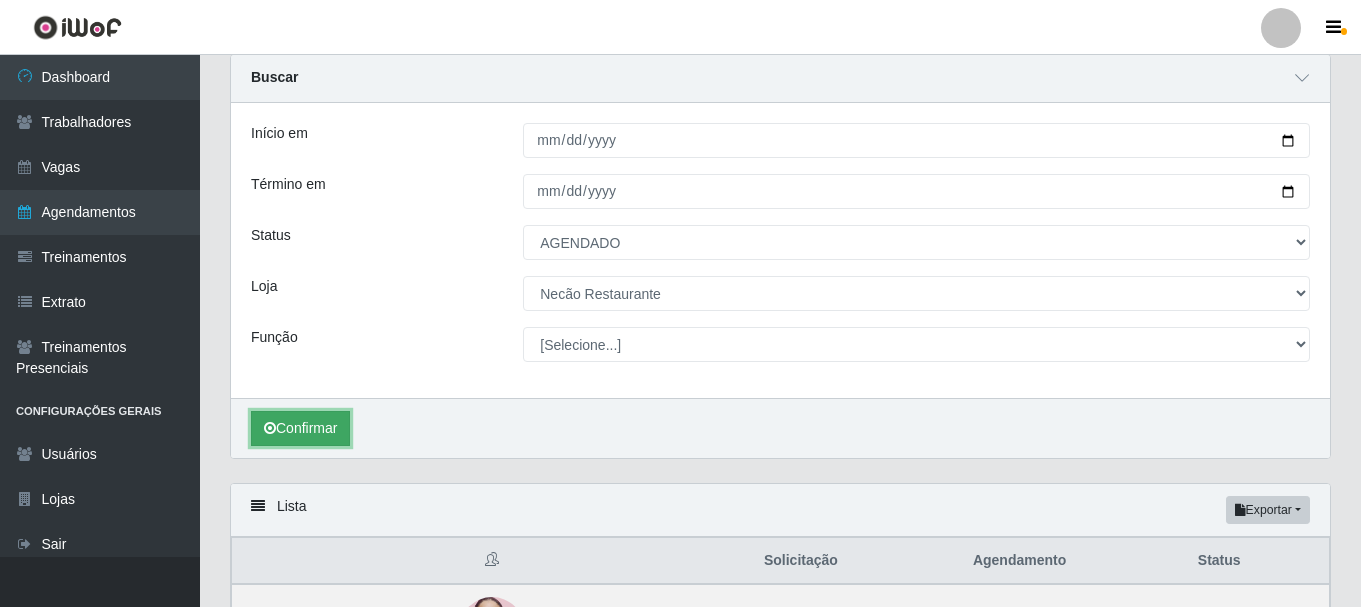 click on "Confirmar" at bounding box center (300, 428) 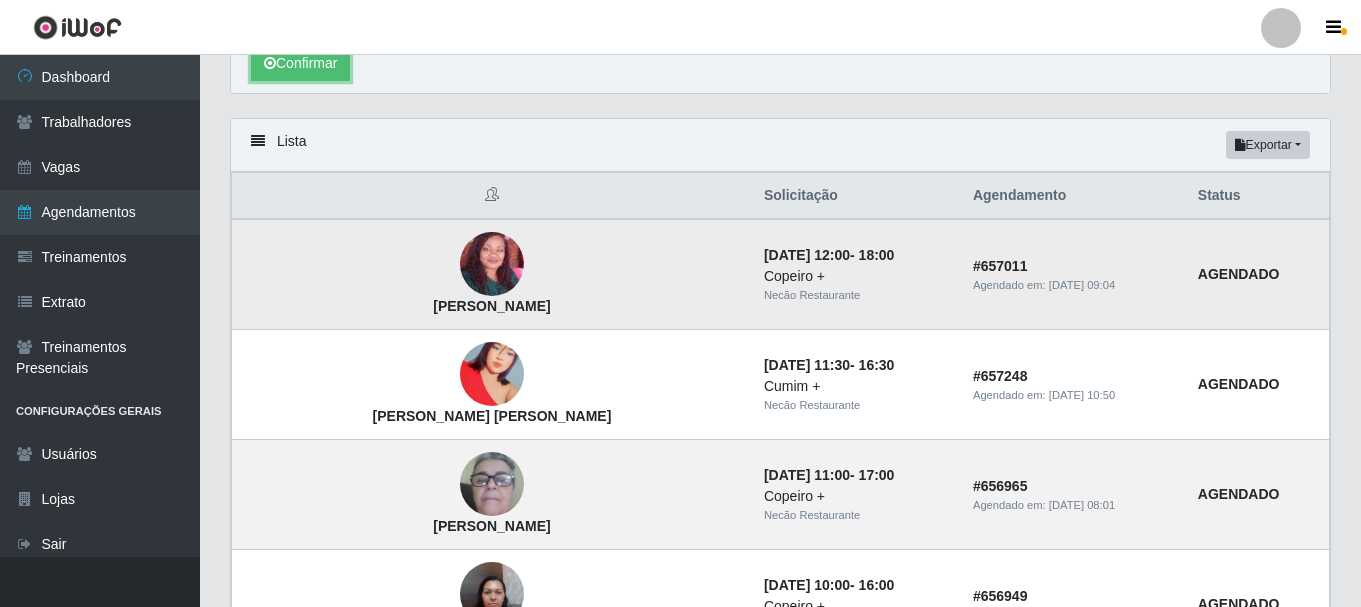 scroll, scrollTop: 36, scrollLeft: 0, axis: vertical 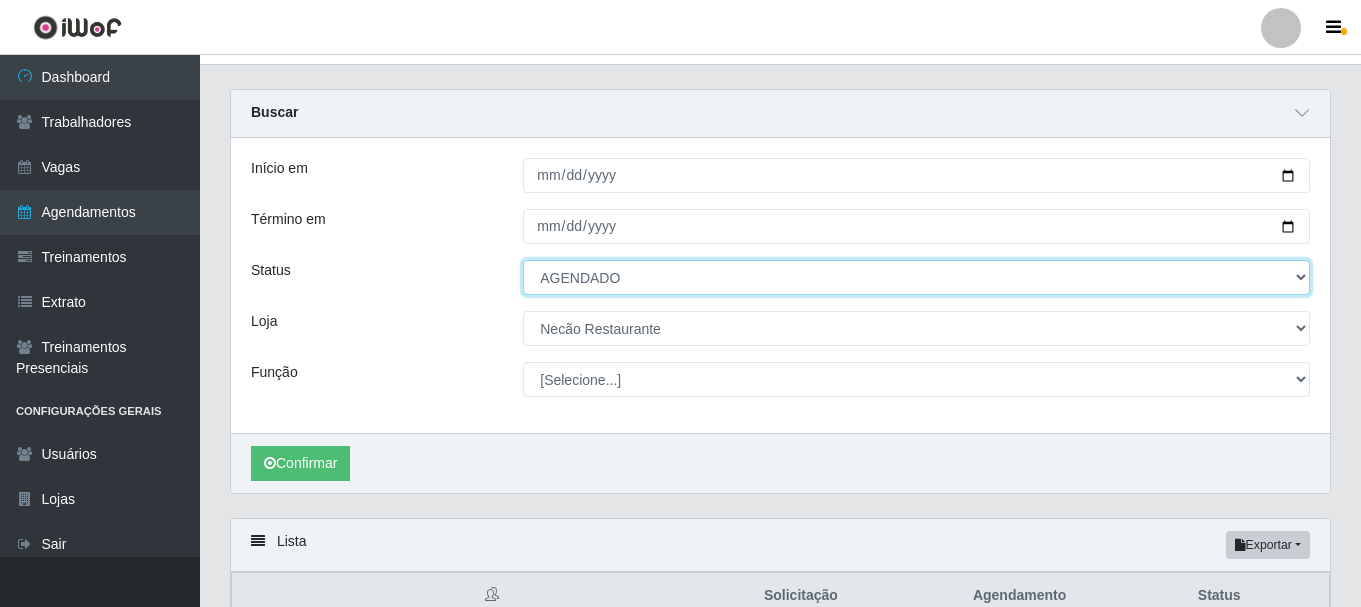 click on "[Selecione...] AGENDADO AGUARDANDO LIBERAR EM ANDAMENTO EM REVISÃO FINALIZADO CANCELADO FALTA" at bounding box center (916, 277) 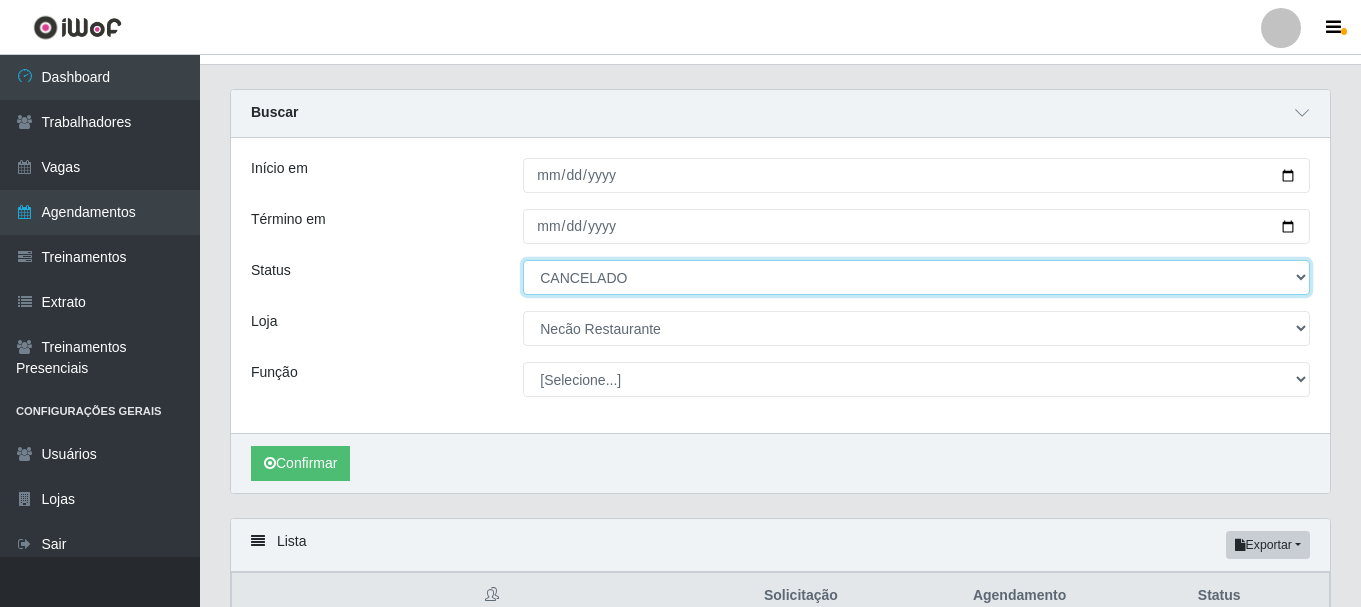 click on "[Selecione...] AGENDADO AGUARDANDO LIBERAR EM ANDAMENTO EM REVISÃO FINALIZADO CANCELADO FALTA" at bounding box center (916, 277) 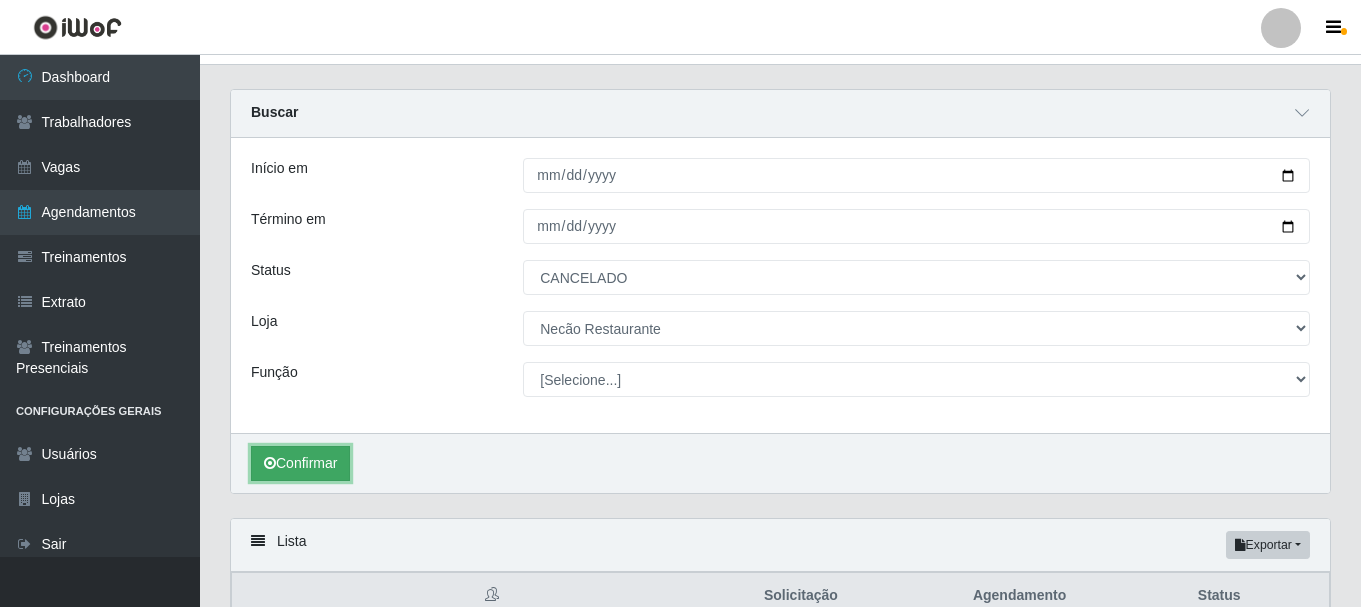 click on "Confirmar" at bounding box center (300, 463) 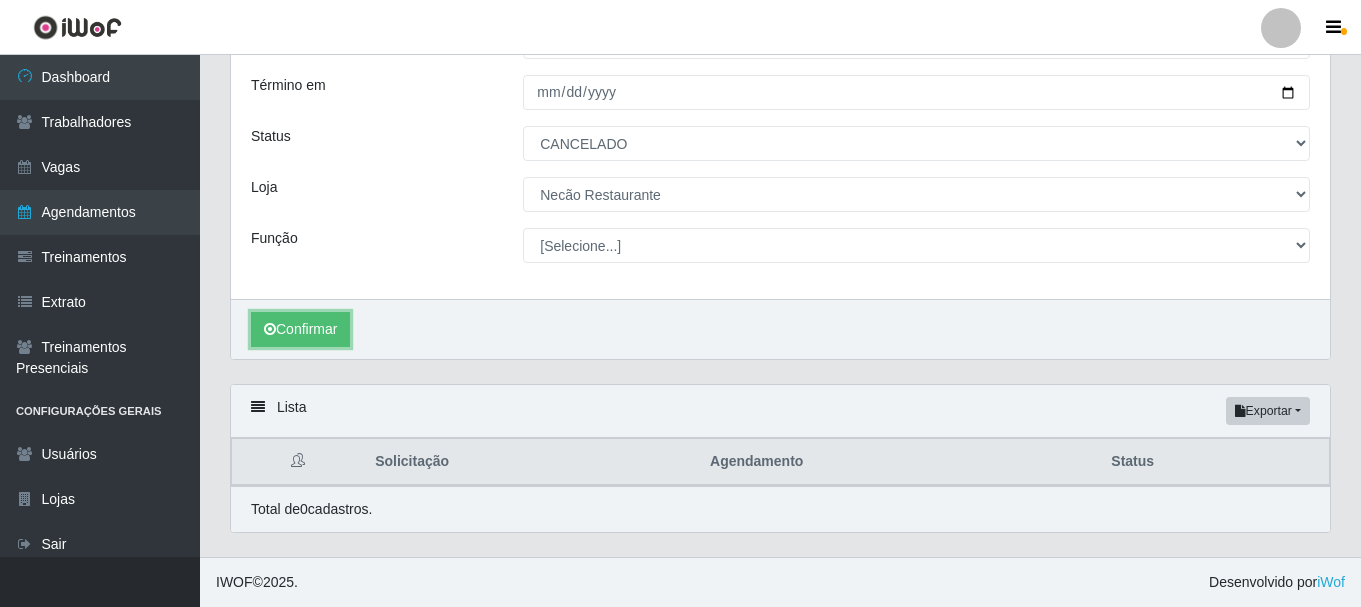 scroll, scrollTop: 0, scrollLeft: 0, axis: both 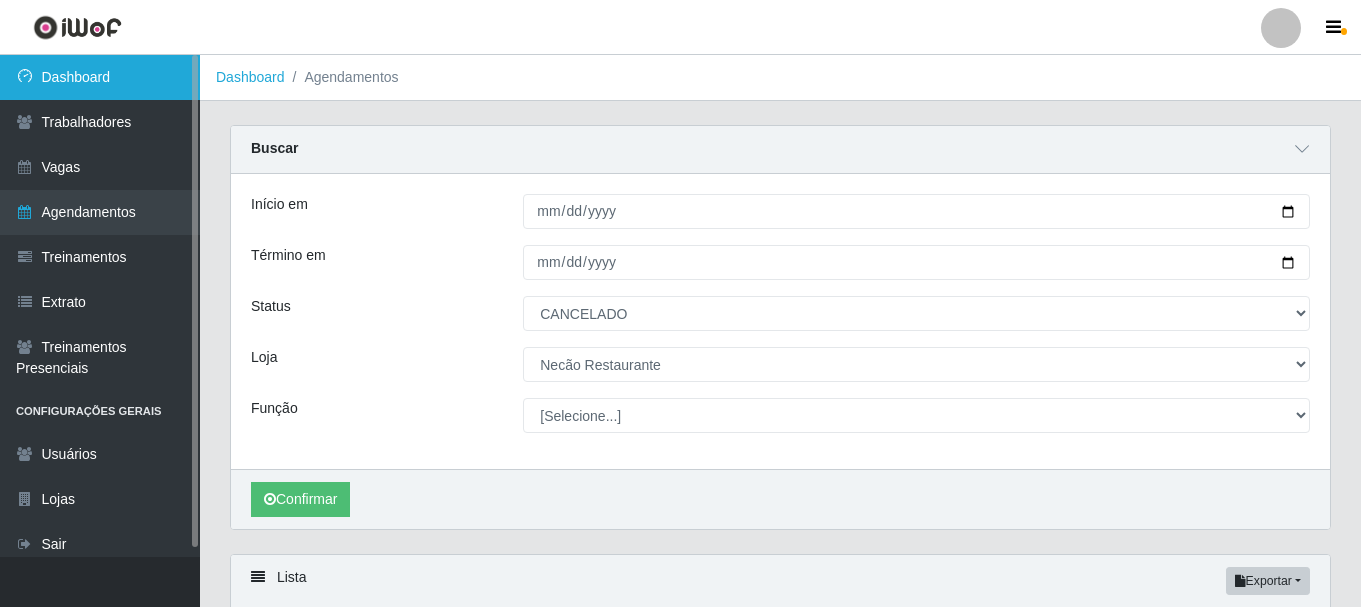click on "Dashboard" at bounding box center [100, 77] 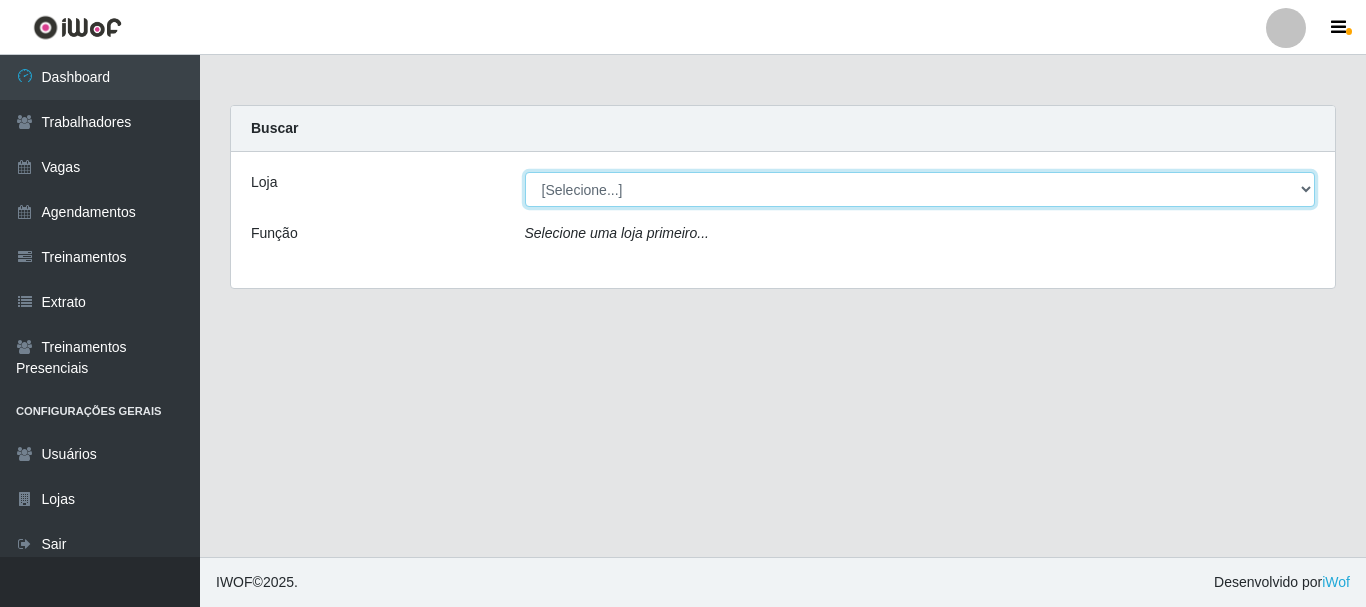 click on "[Selecione...] Necão Restaurante" at bounding box center [920, 189] 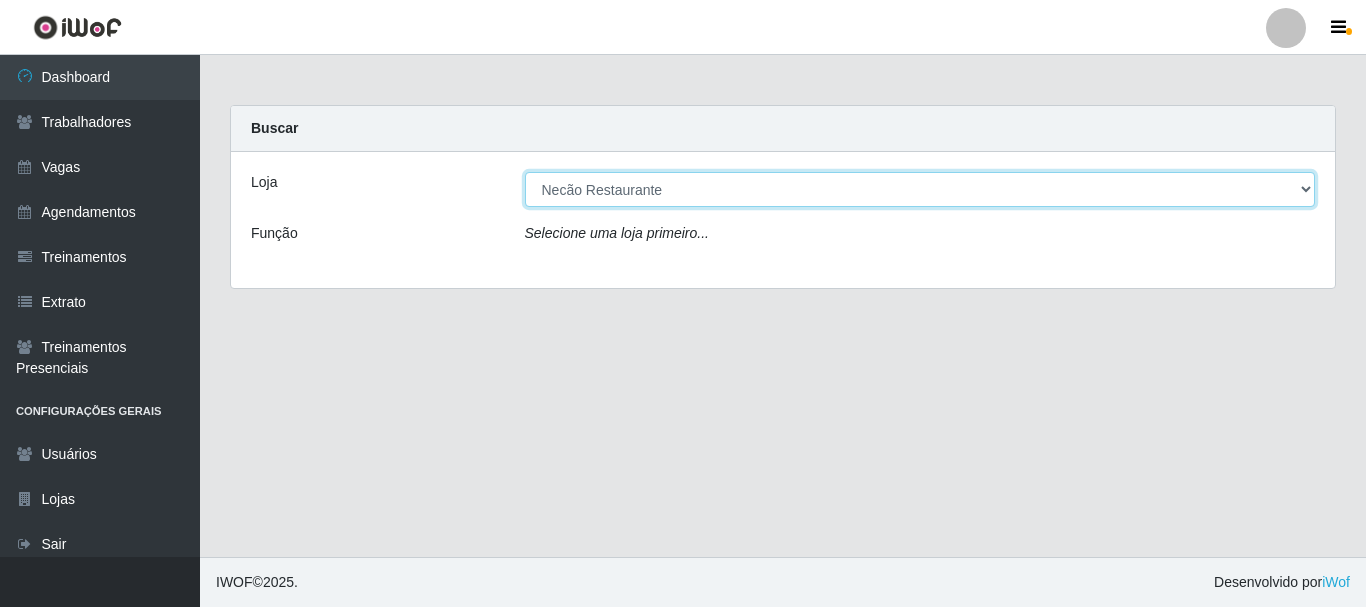 click on "[Selecione...] Necão Restaurante" at bounding box center (920, 189) 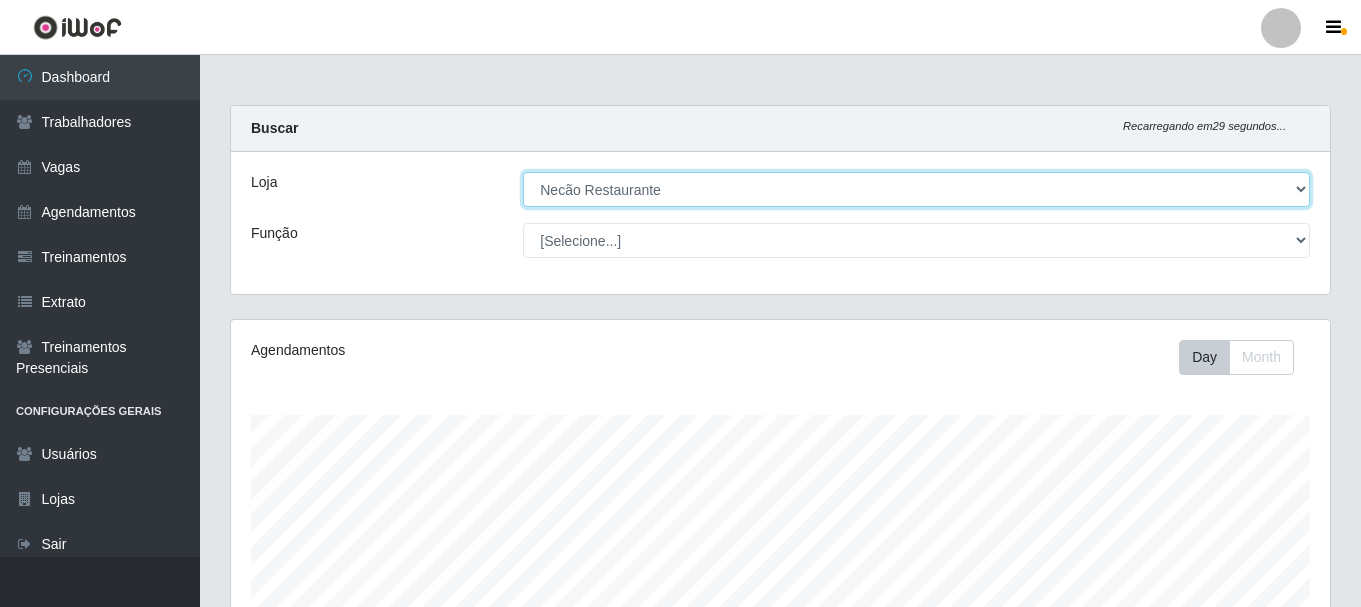 scroll, scrollTop: 999585, scrollLeft: 998901, axis: both 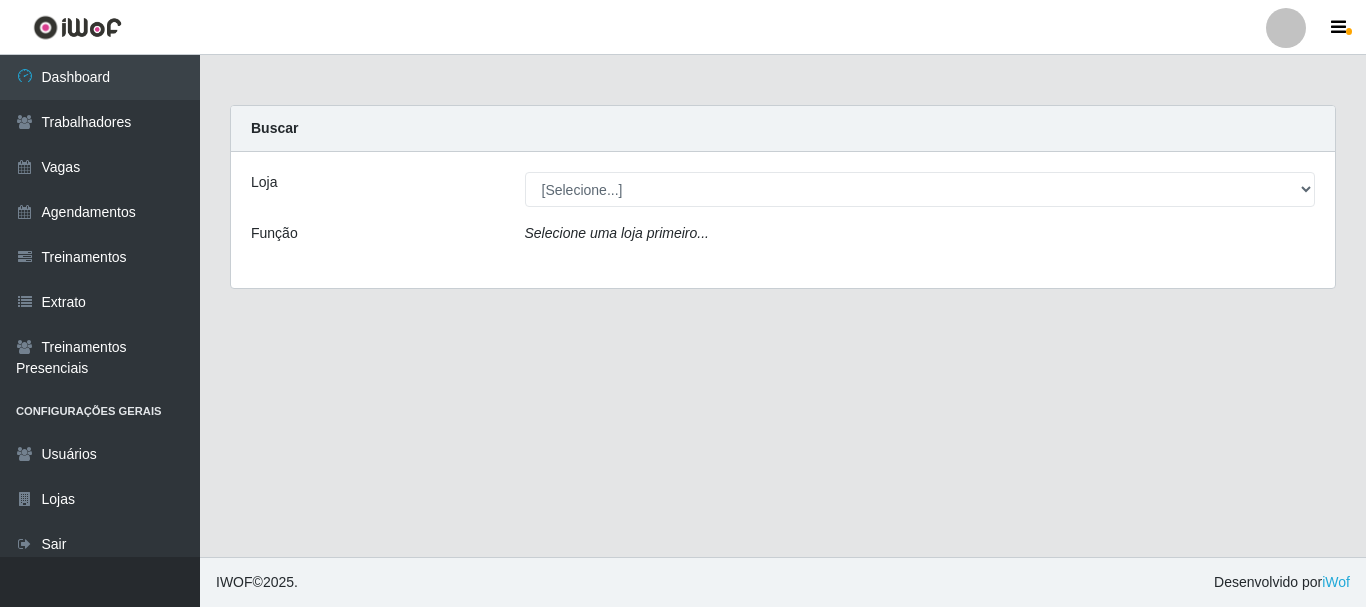 click on "Loja [Selecione...] Necão Restaurante Função Selecione uma loja primeiro..." at bounding box center (783, 220) 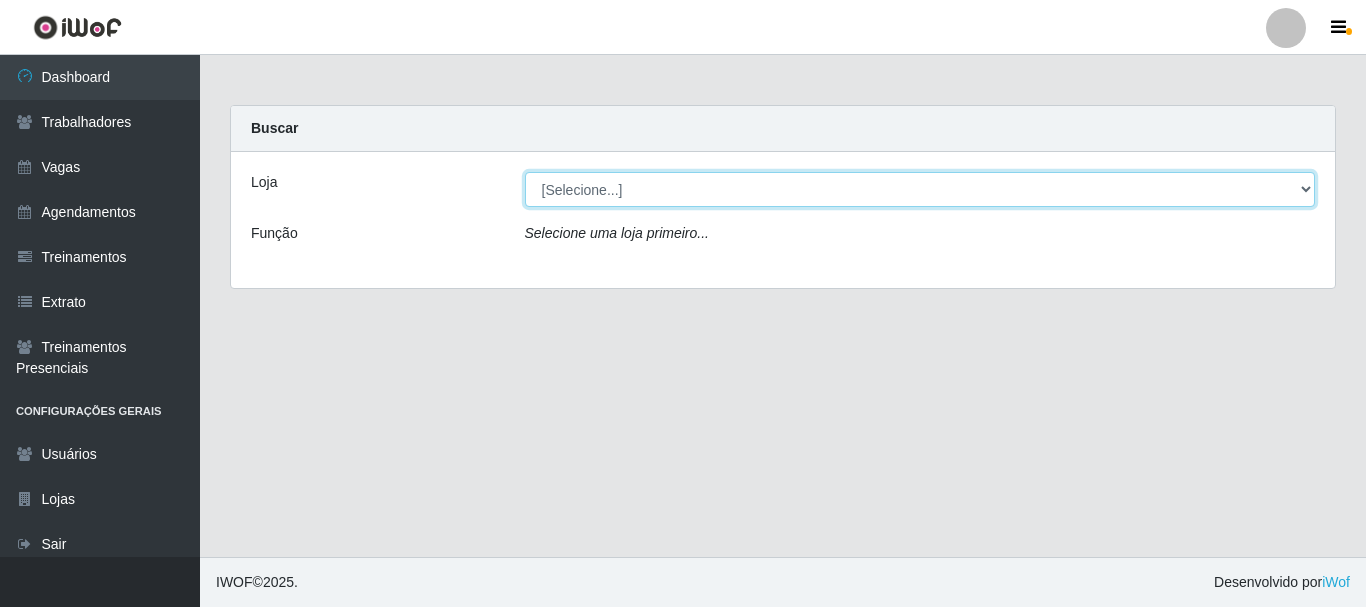 click on "[Selecione...] Necão Restaurante" at bounding box center [920, 189] 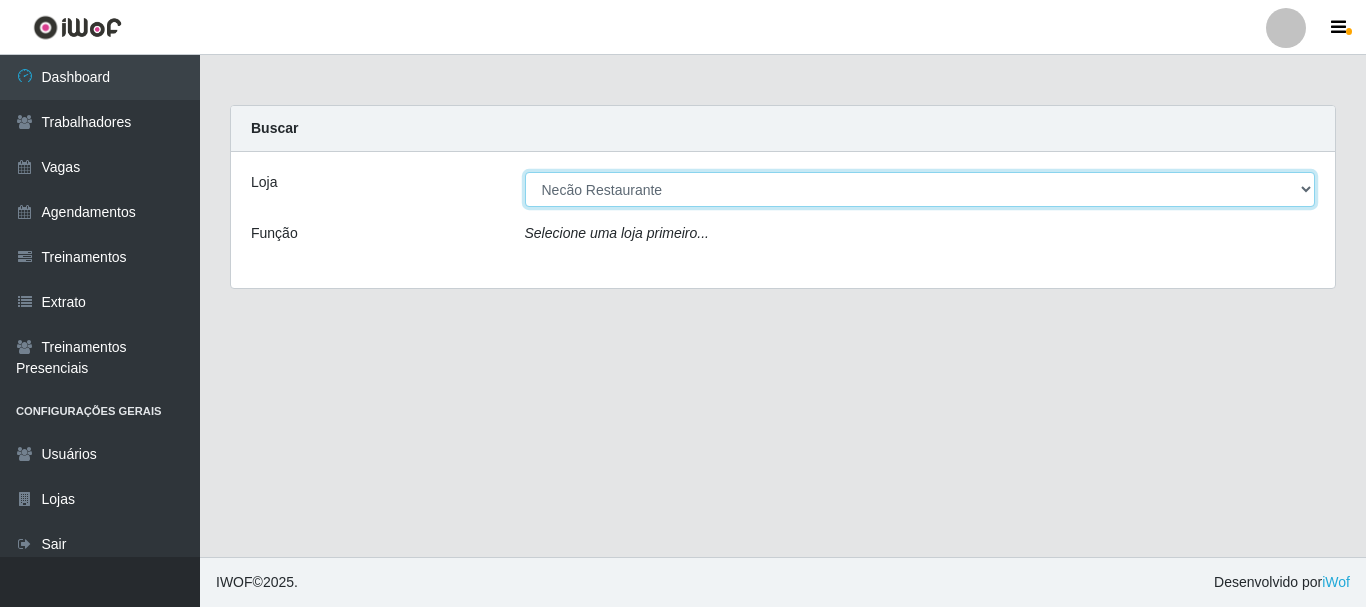click on "[Selecione...] Necão Restaurante" at bounding box center (920, 189) 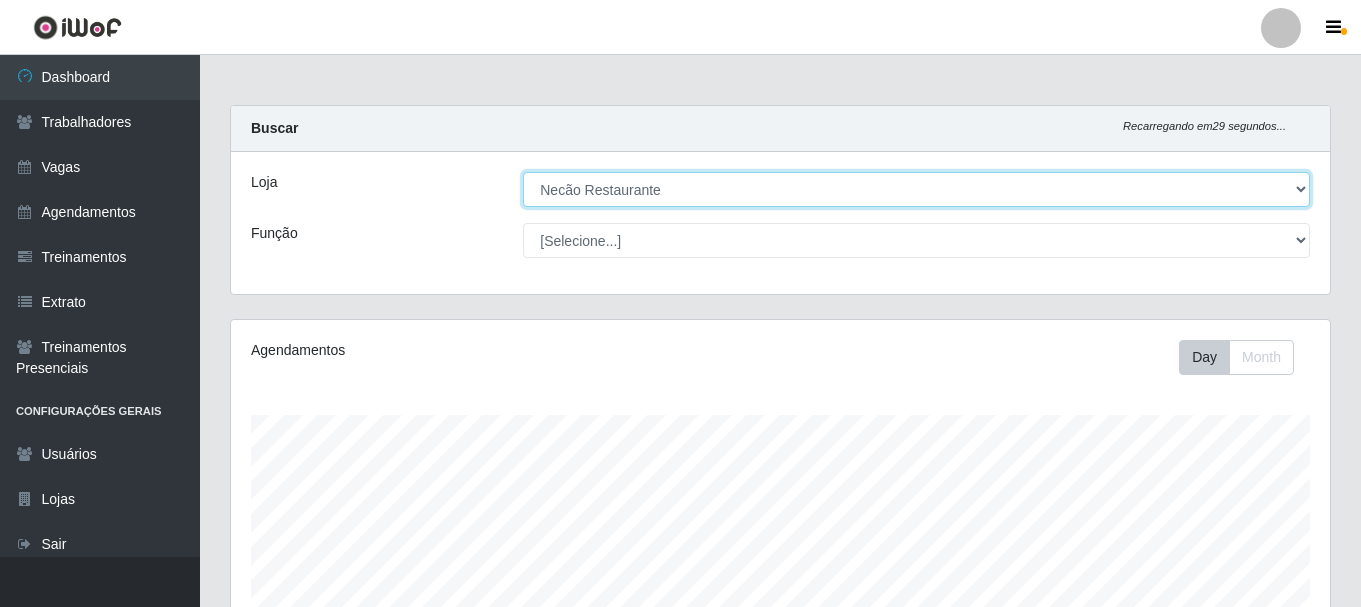scroll, scrollTop: 999585, scrollLeft: 998901, axis: both 